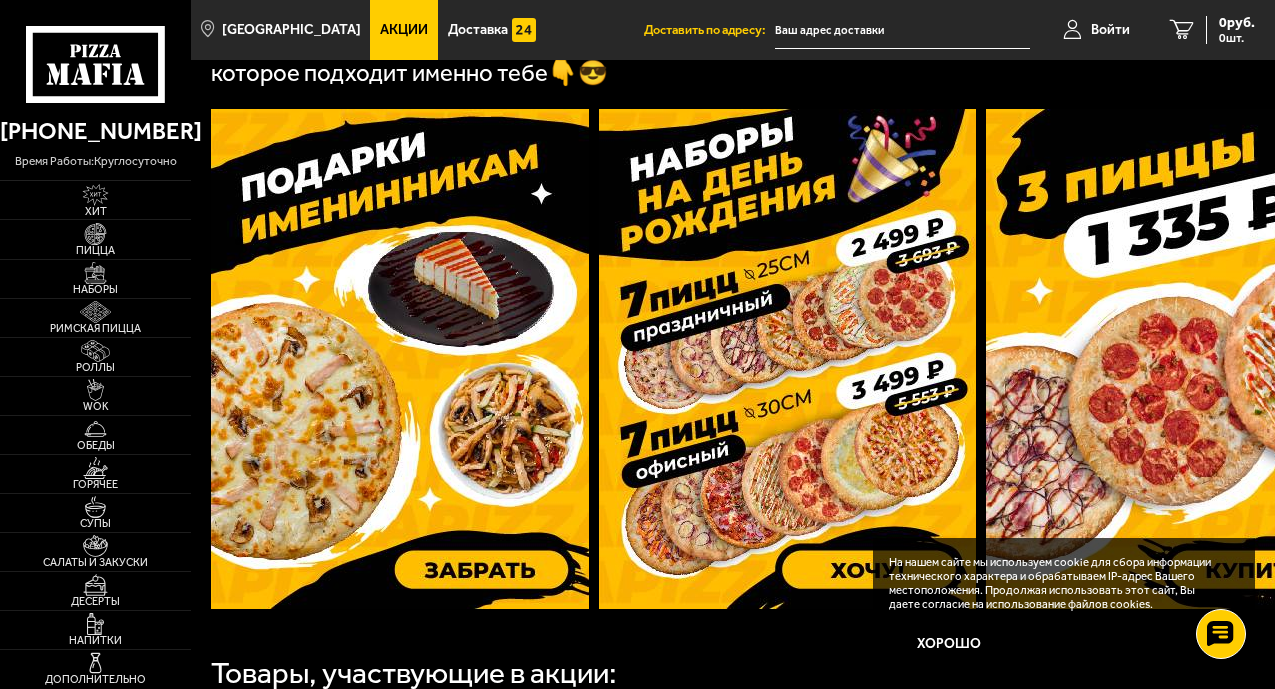scroll, scrollTop: 600, scrollLeft: 0, axis: vertical 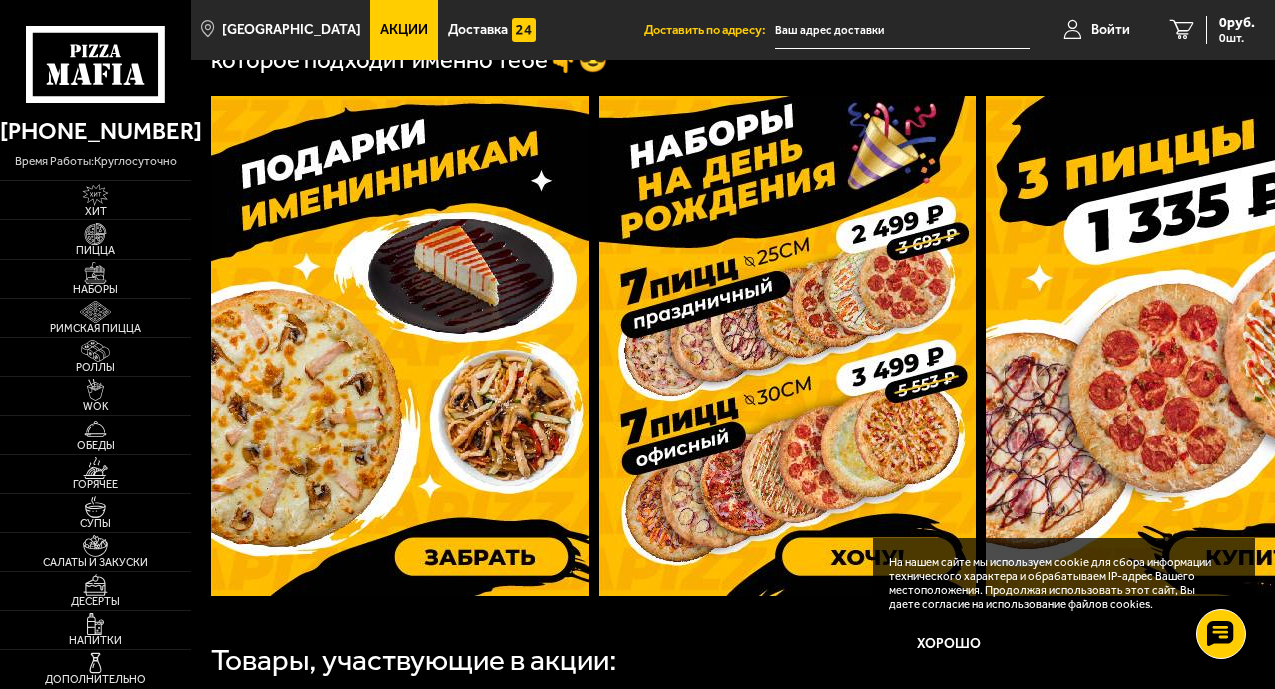 click at bounding box center [787, 346] 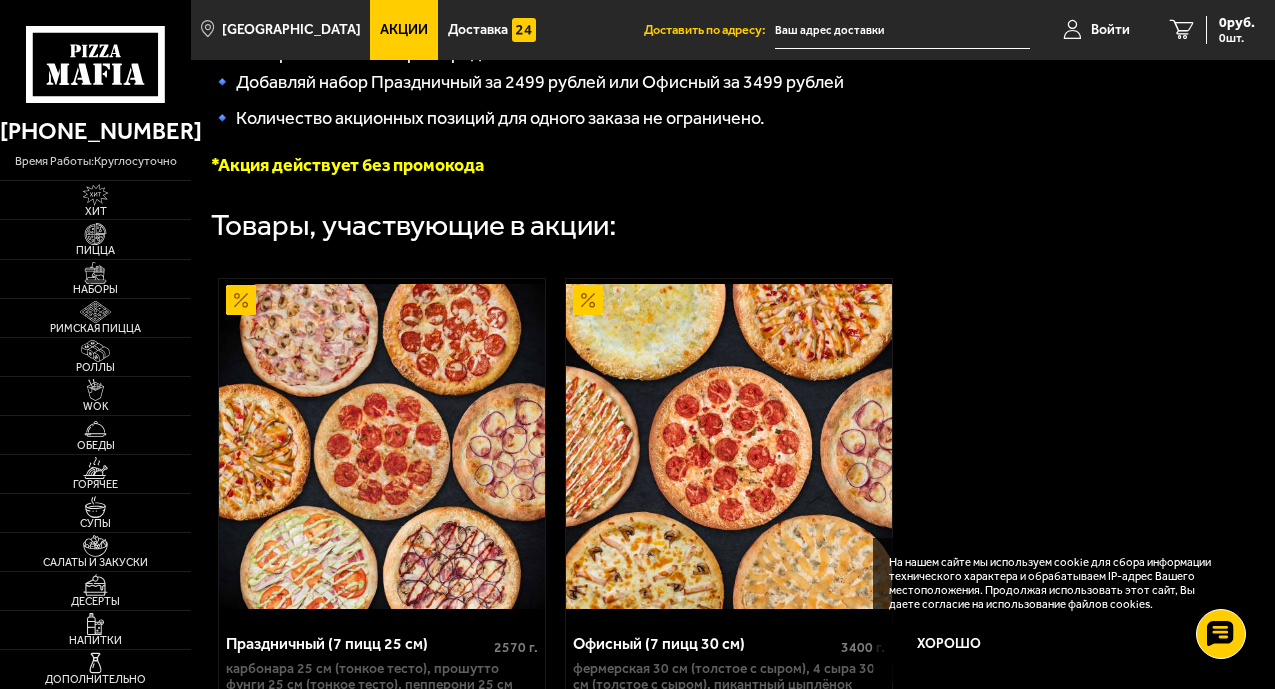 scroll, scrollTop: 470, scrollLeft: 0, axis: vertical 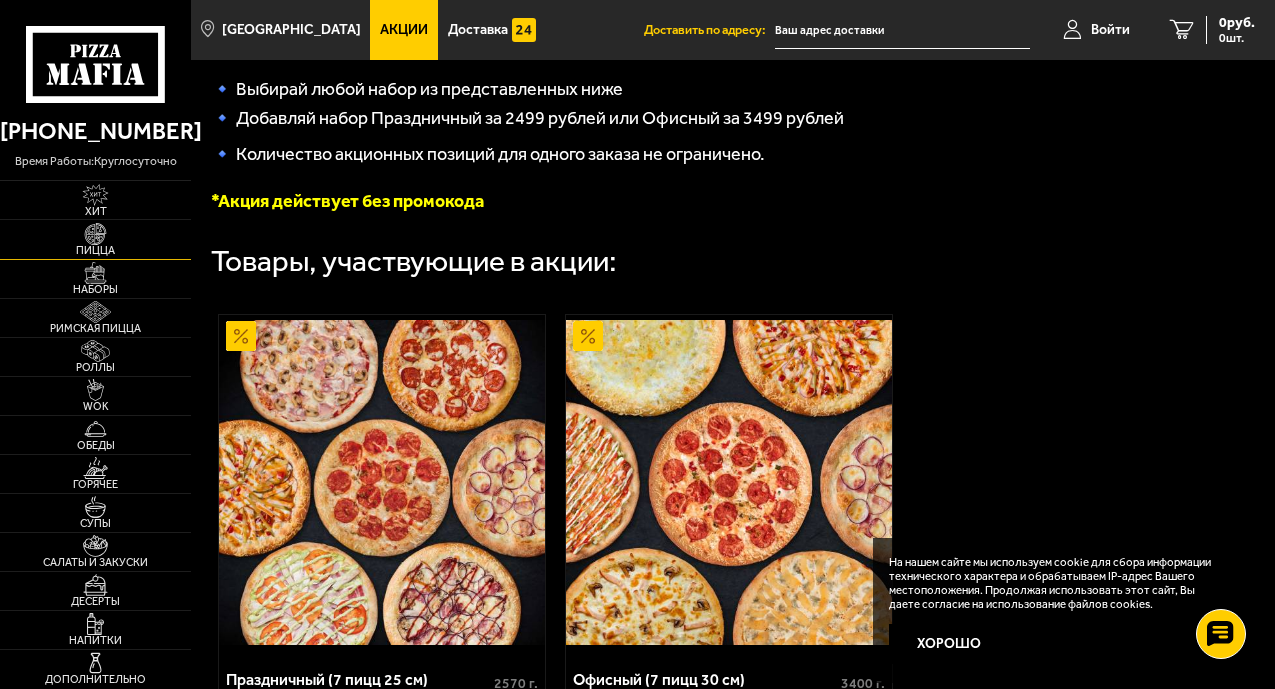 click at bounding box center (95, 234) 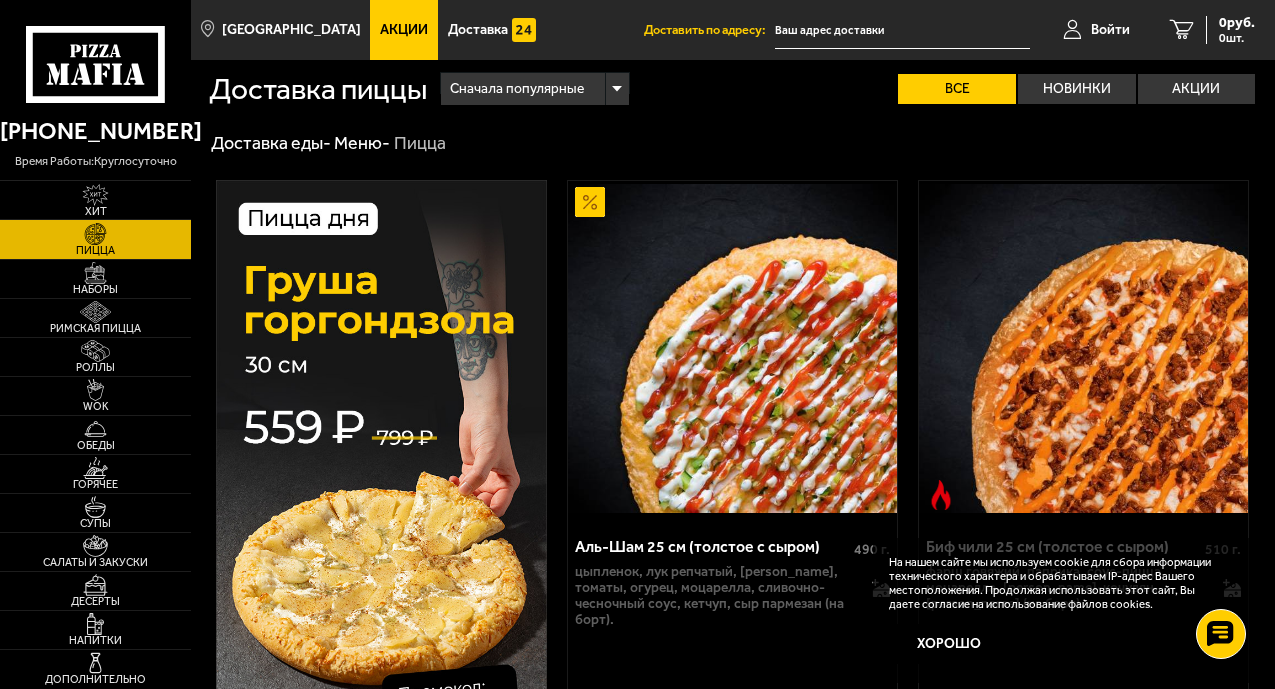 scroll, scrollTop: 200, scrollLeft: 0, axis: vertical 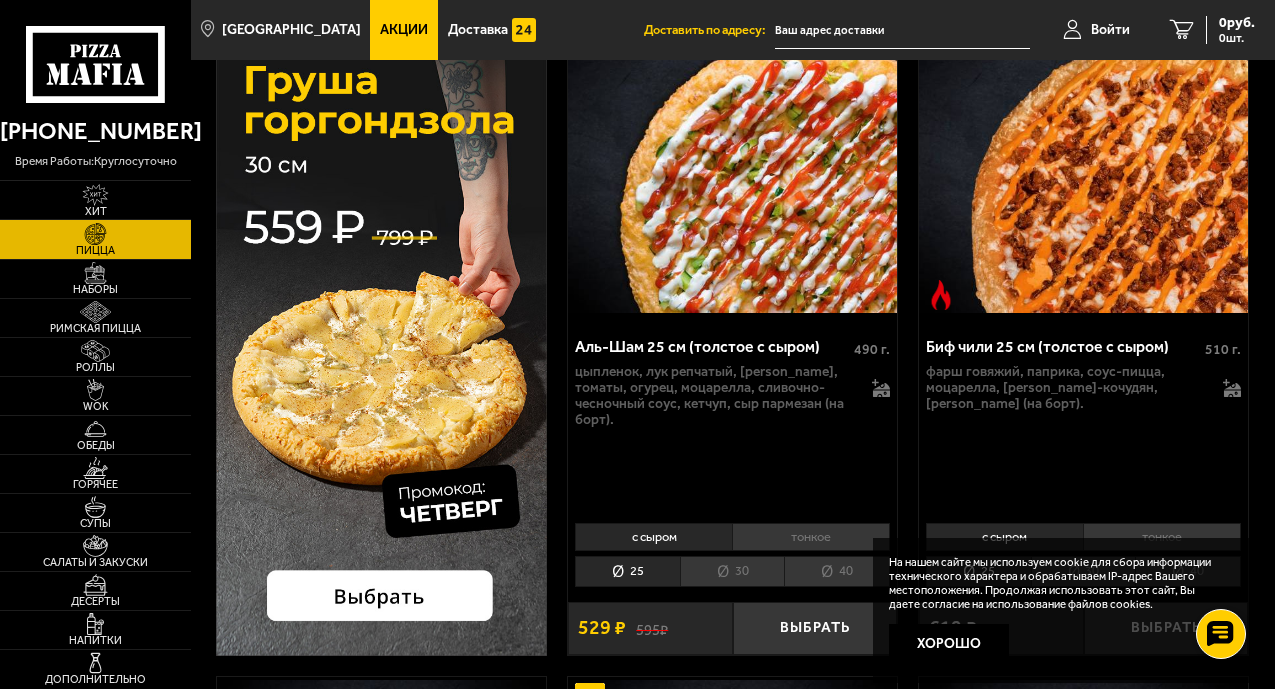 click at bounding box center [381, 318] 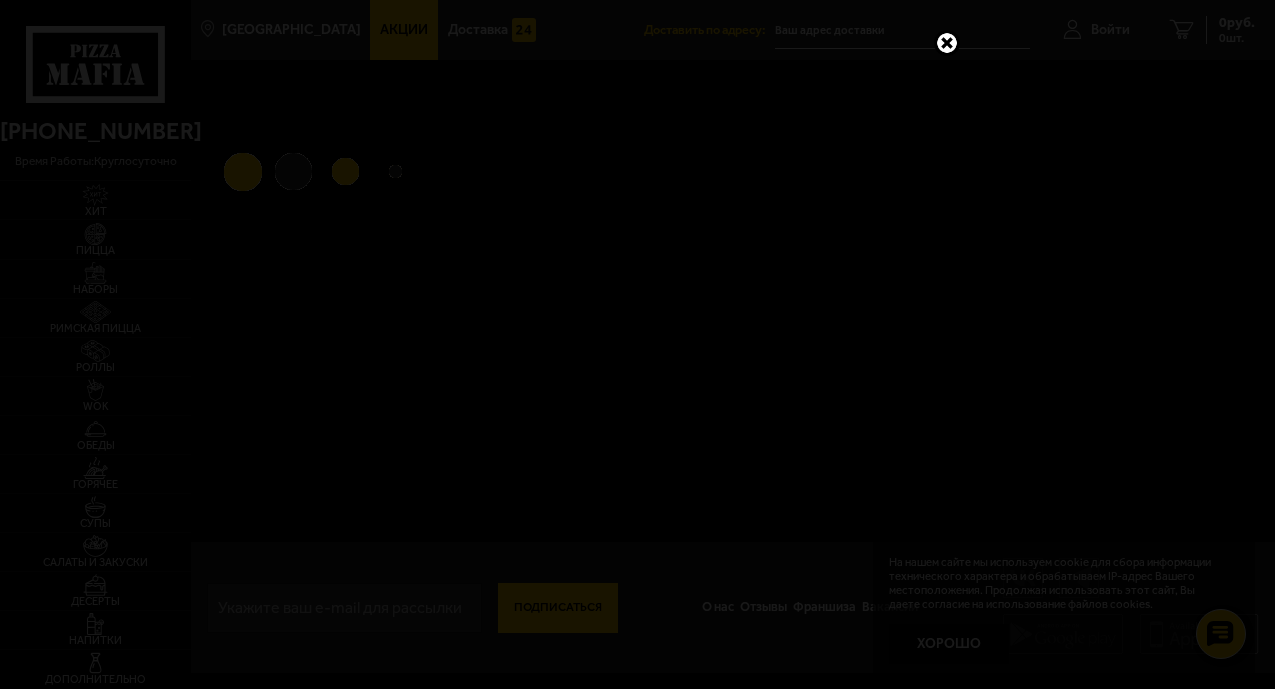scroll, scrollTop: 470, scrollLeft: 0, axis: vertical 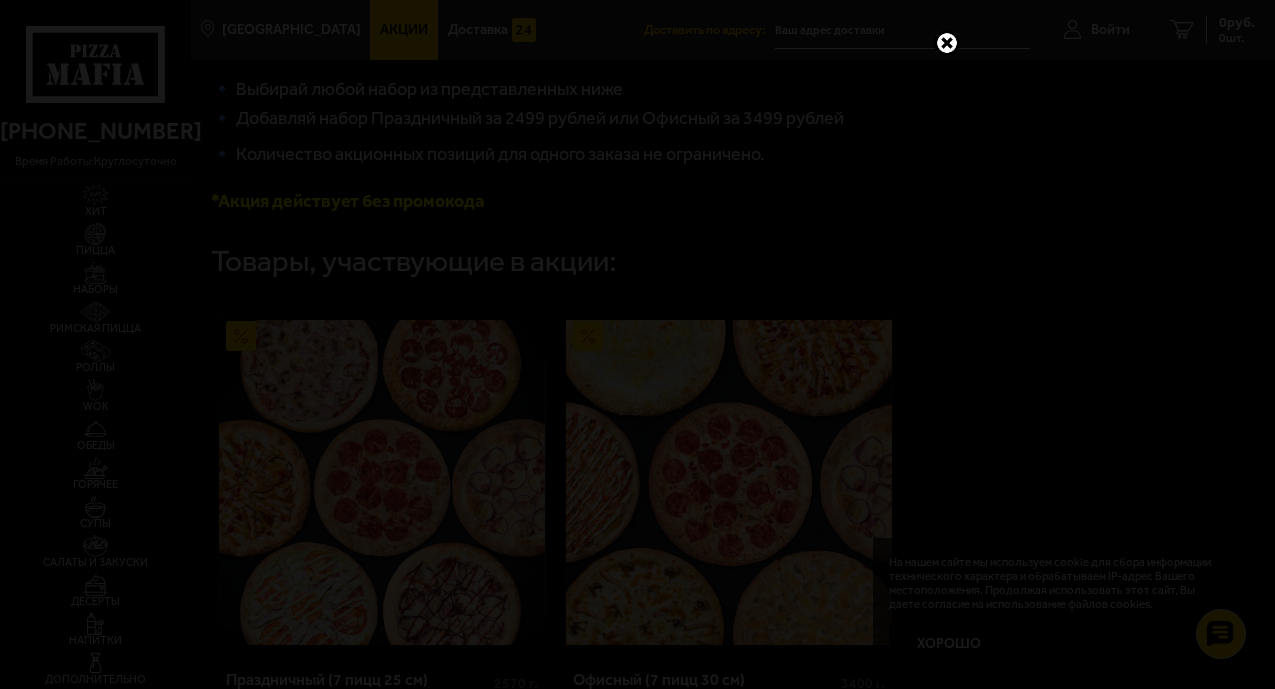 click at bounding box center (947, 43) 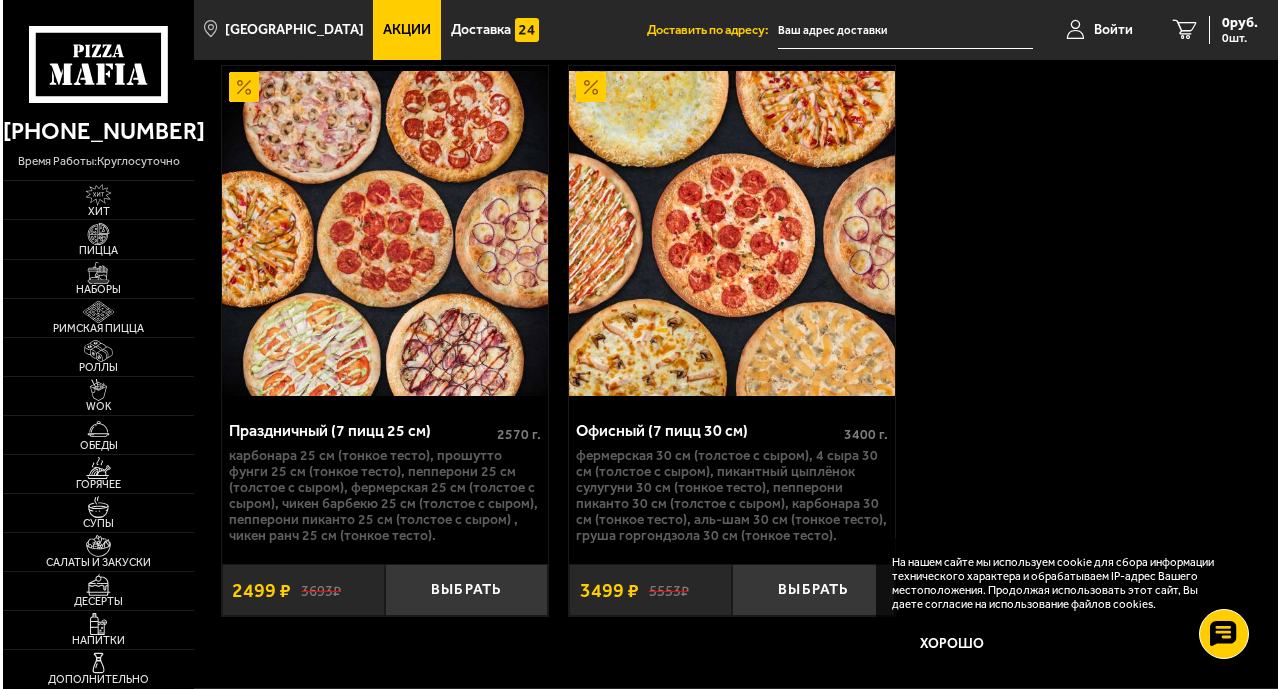scroll, scrollTop: 470, scrollLeft: 0, axis: vertical 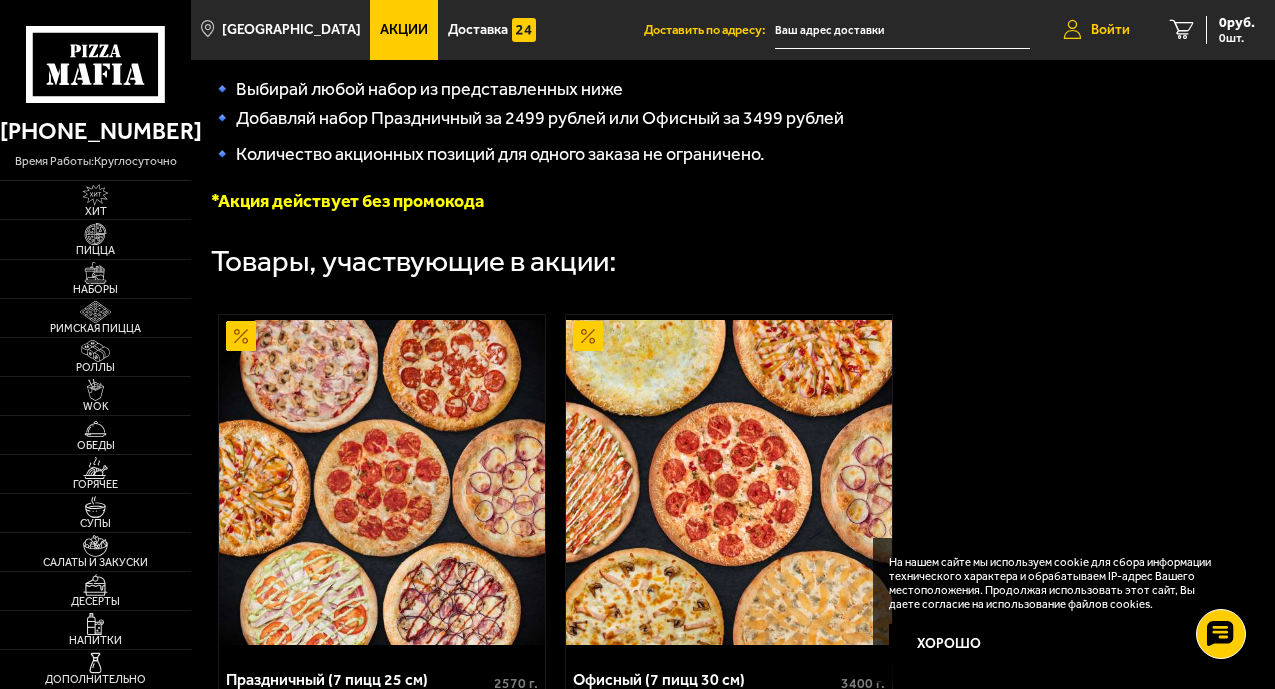 click on "Войти" at bounding box center [1110, 30] 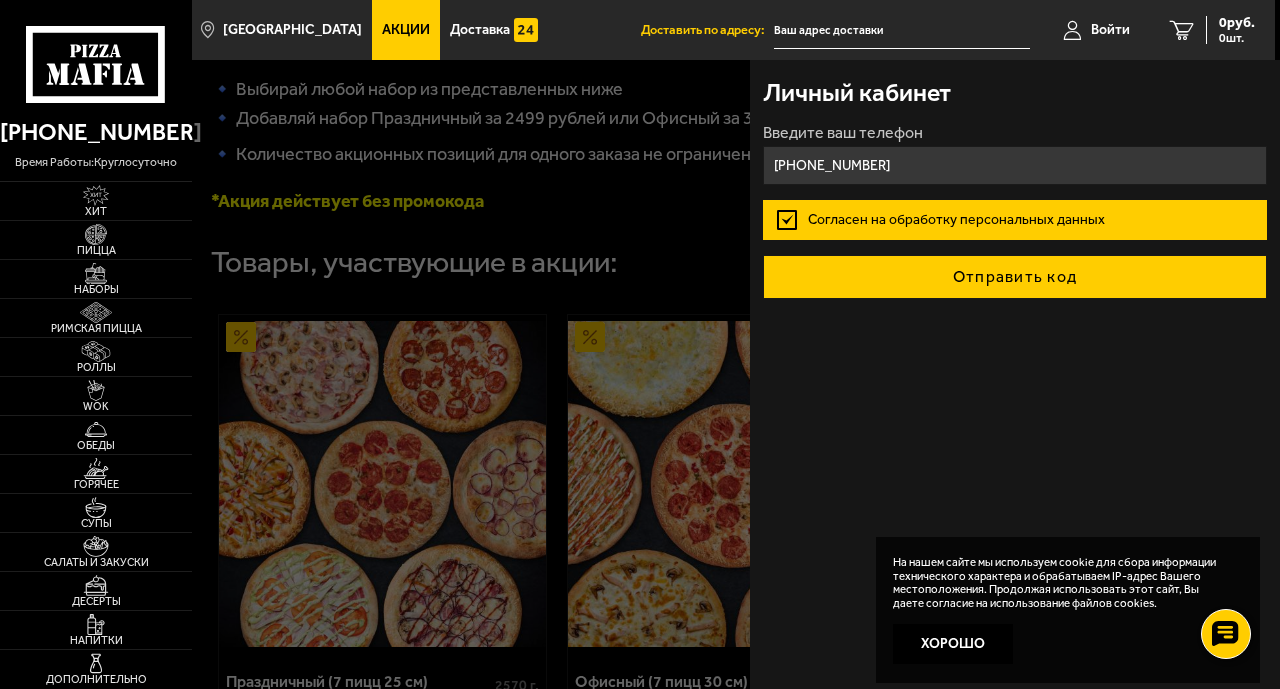 type on "[PHONE_NUMBER]" 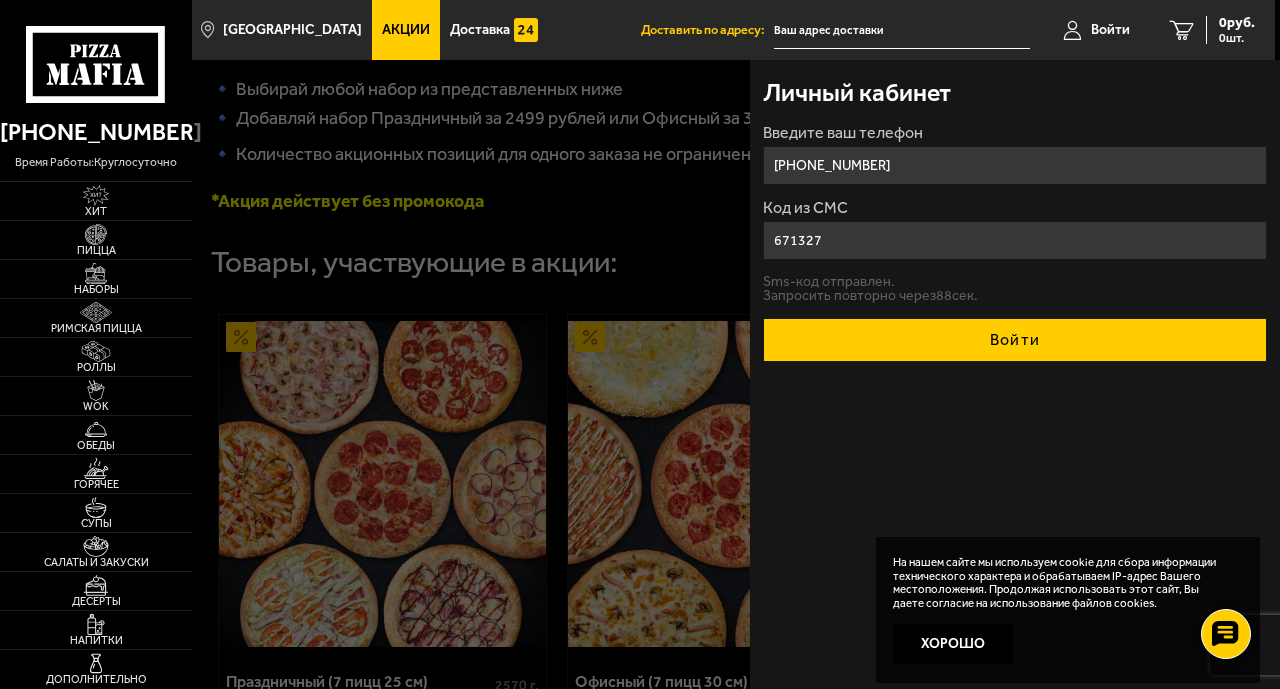 type on "671327" 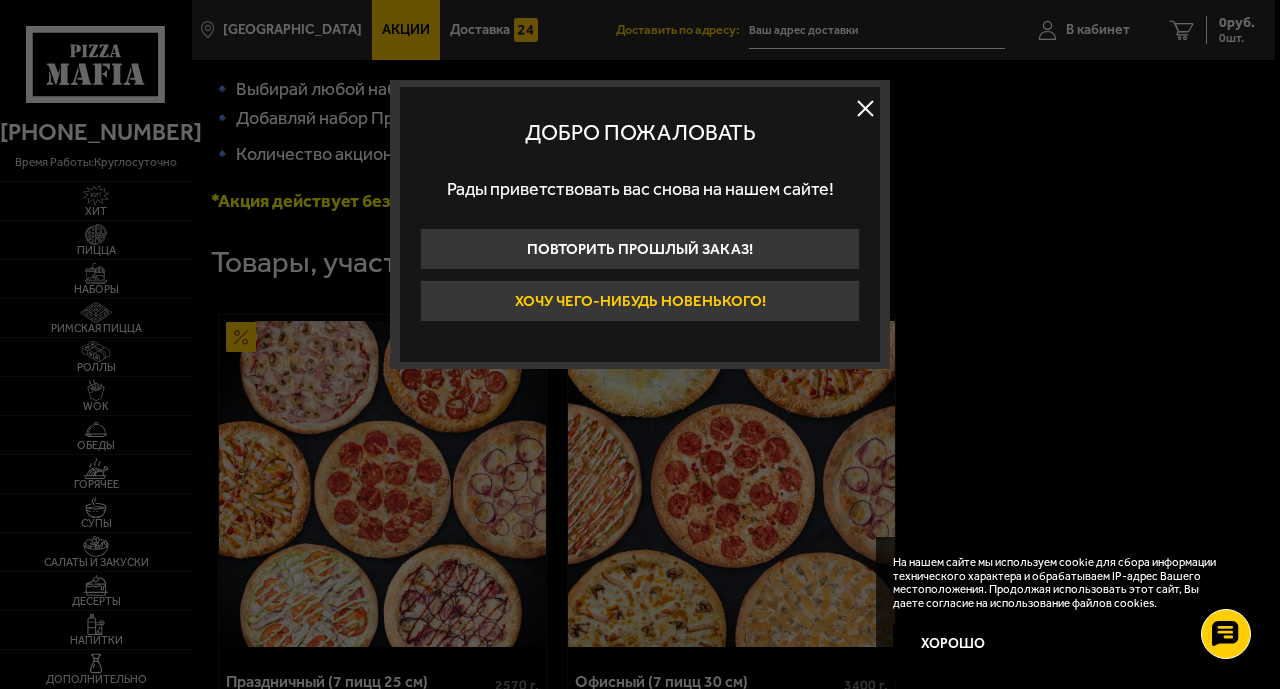 click on "Хочу чего-нибудь новенького!" at bounding box center (640, 301) 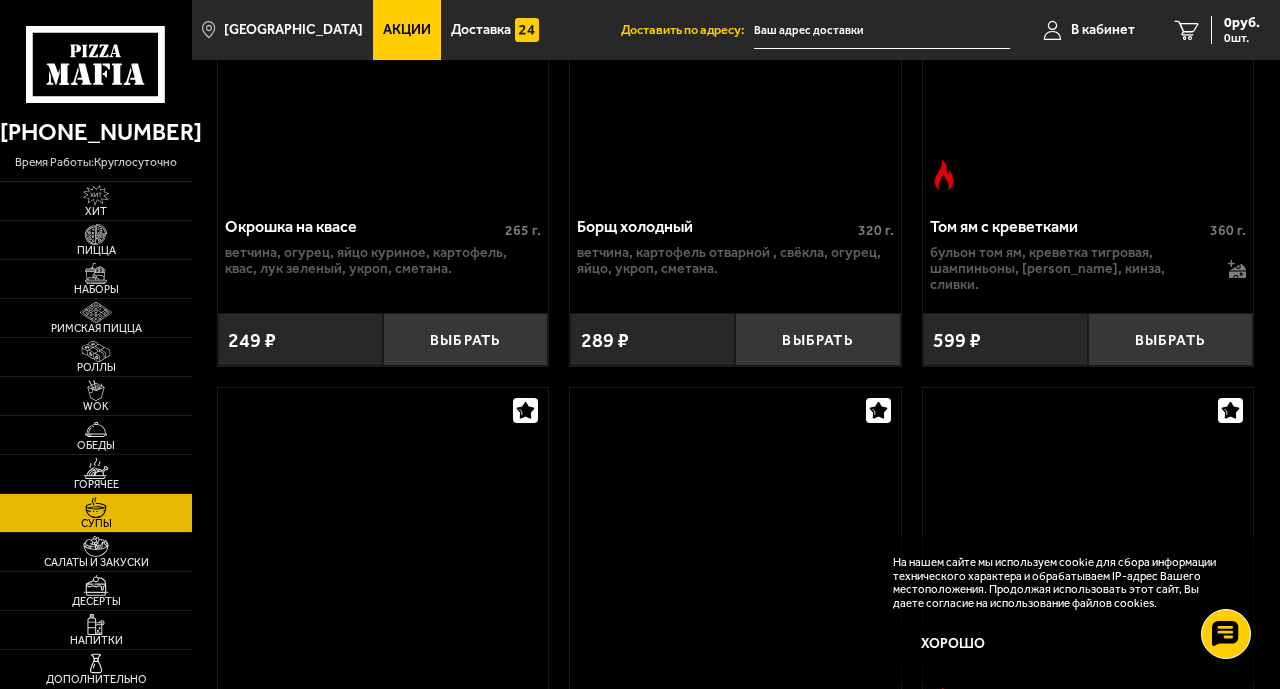 scroll, scrollTop: 0, scrollLeft: 0, axis: both 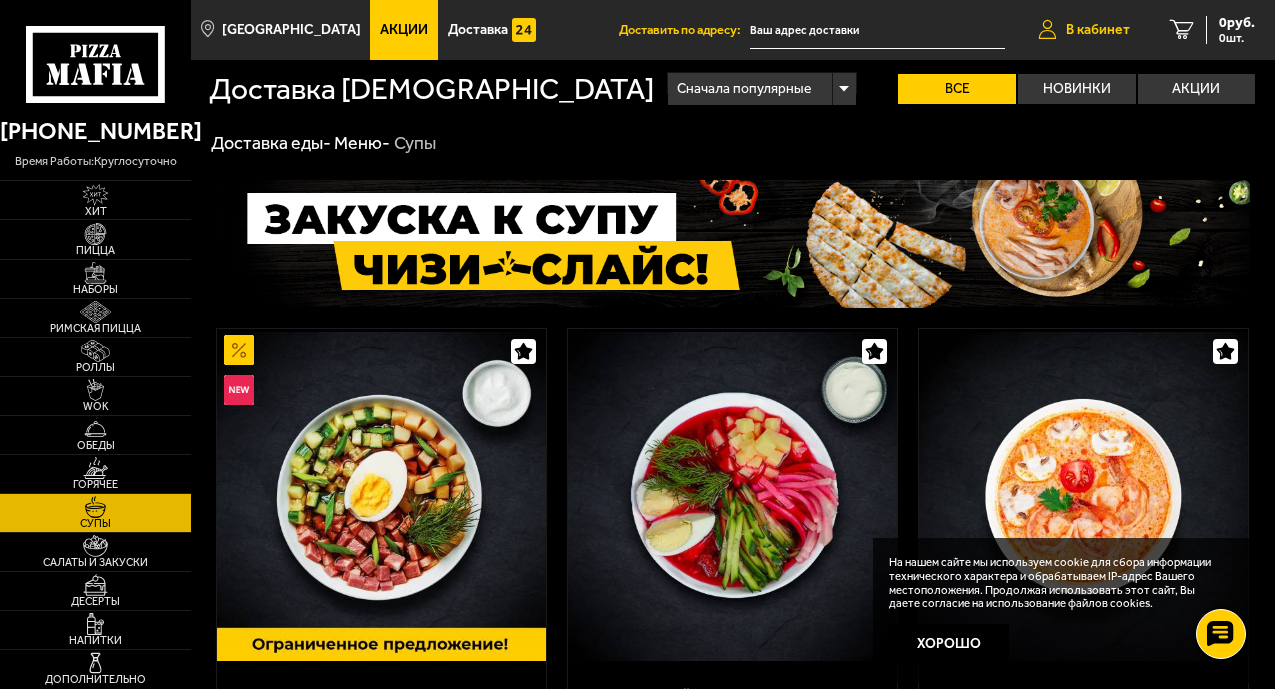 click on "В кабинет" at bounding box center (1098, 30) 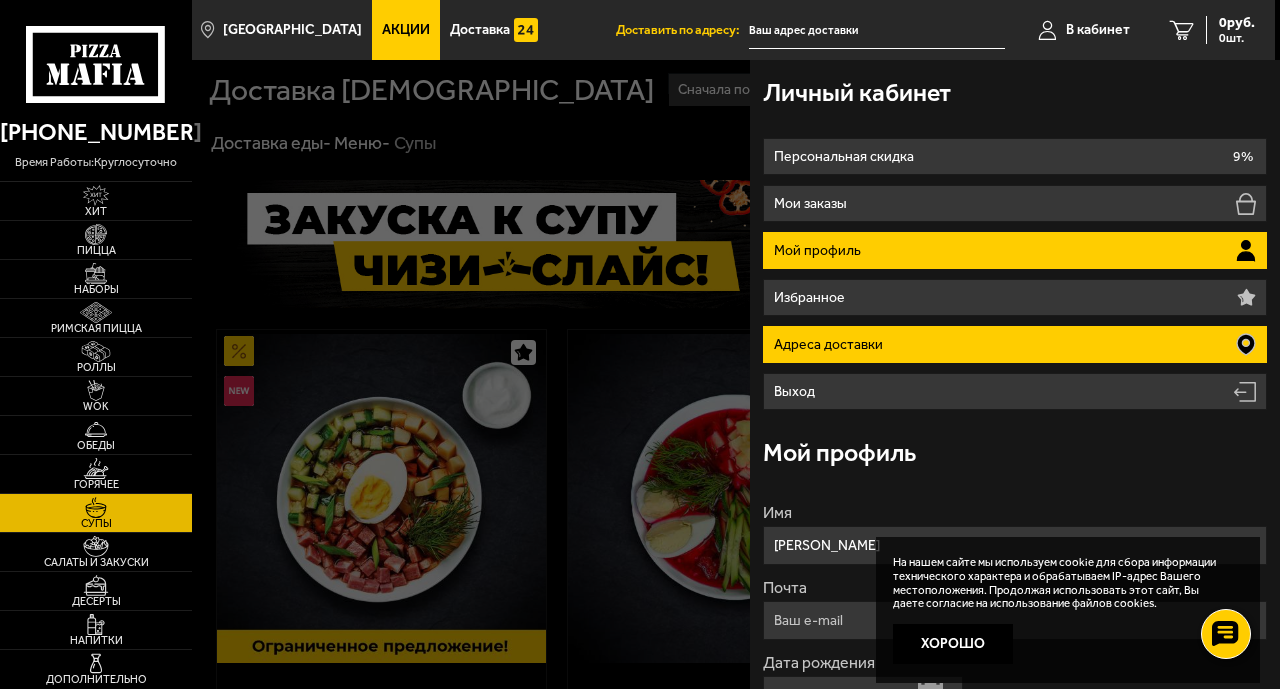 click on "Адреса доставки" at bounding box center [1014, 344] 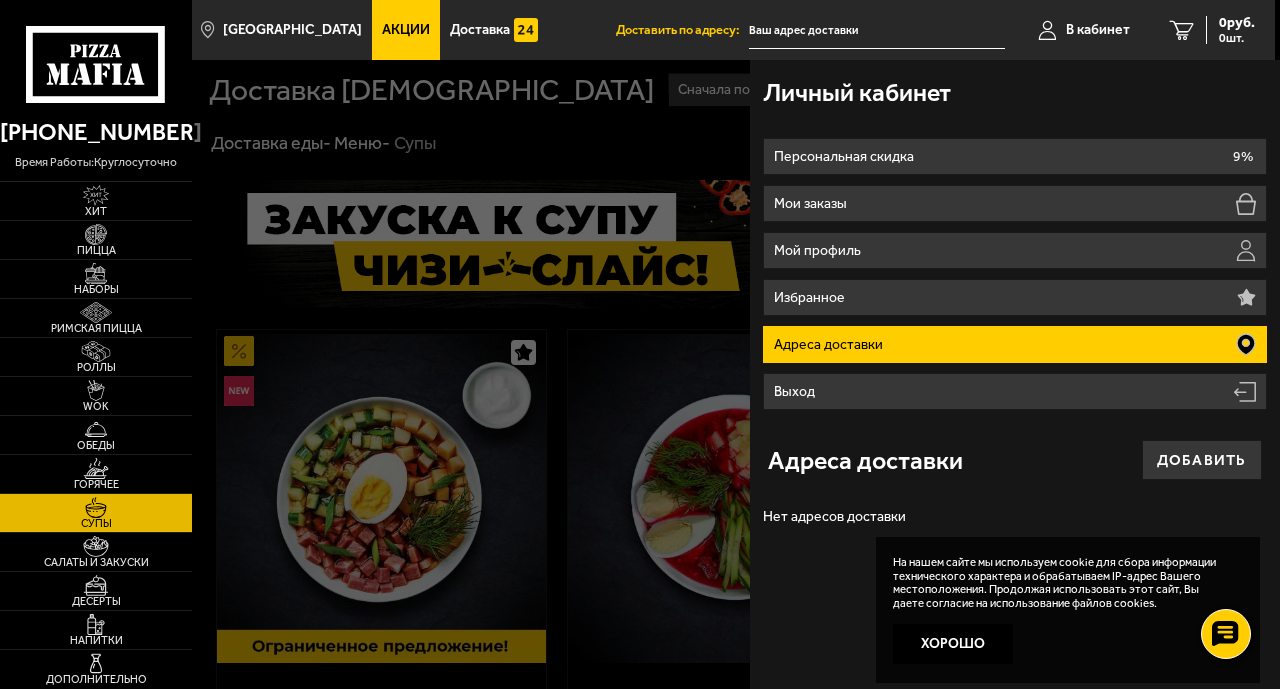 click on "Адреса доставки" at bounding box center (1014, 344) 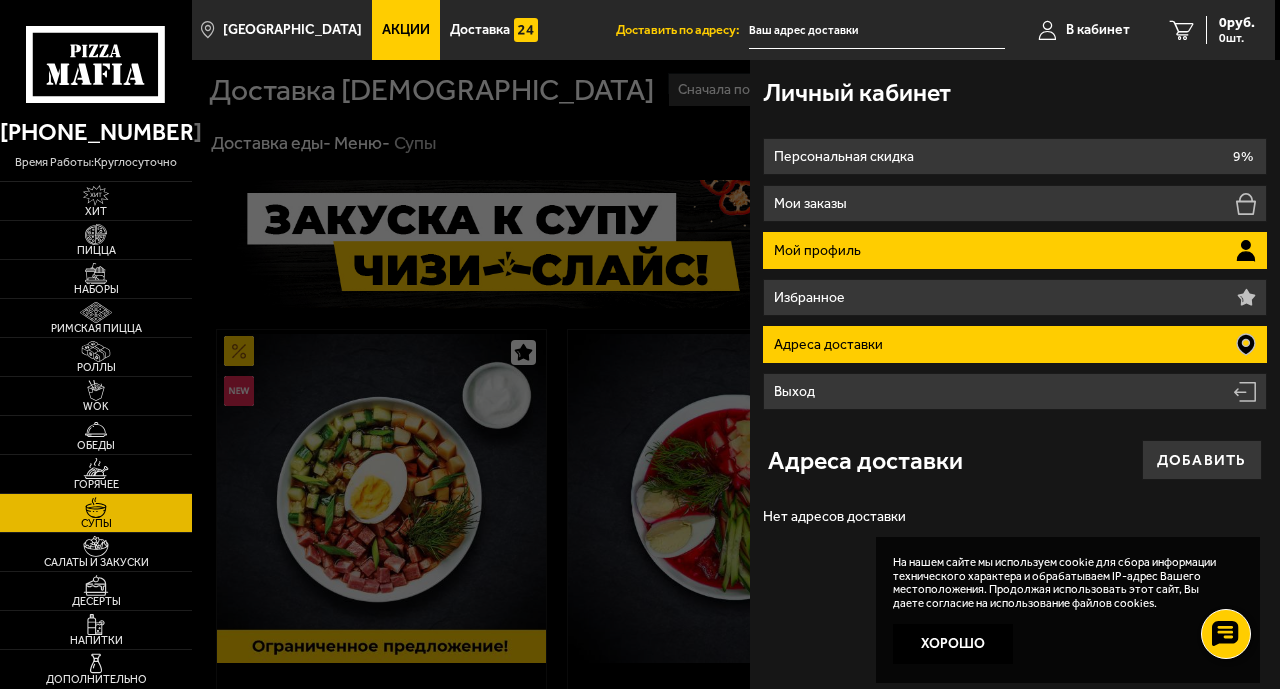 click on "Мой профиль" at bounding box center (1014, 250) 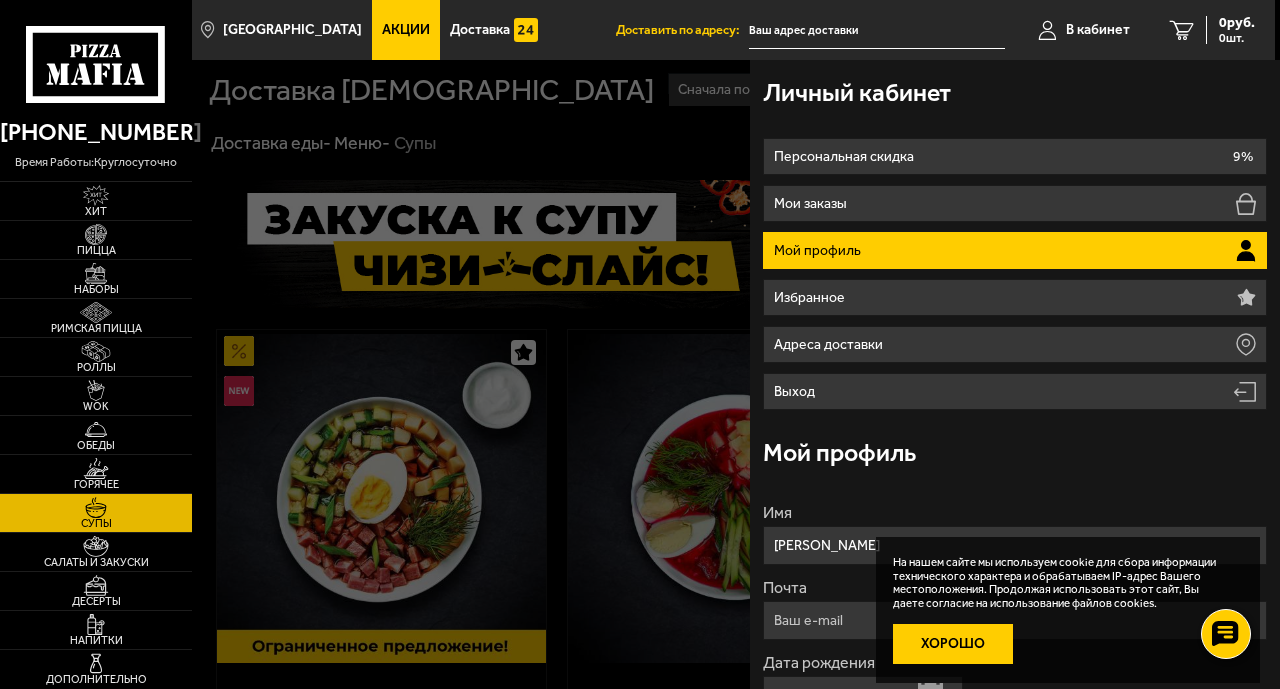 click on "Хорошо" at bounding box center (953, 644) 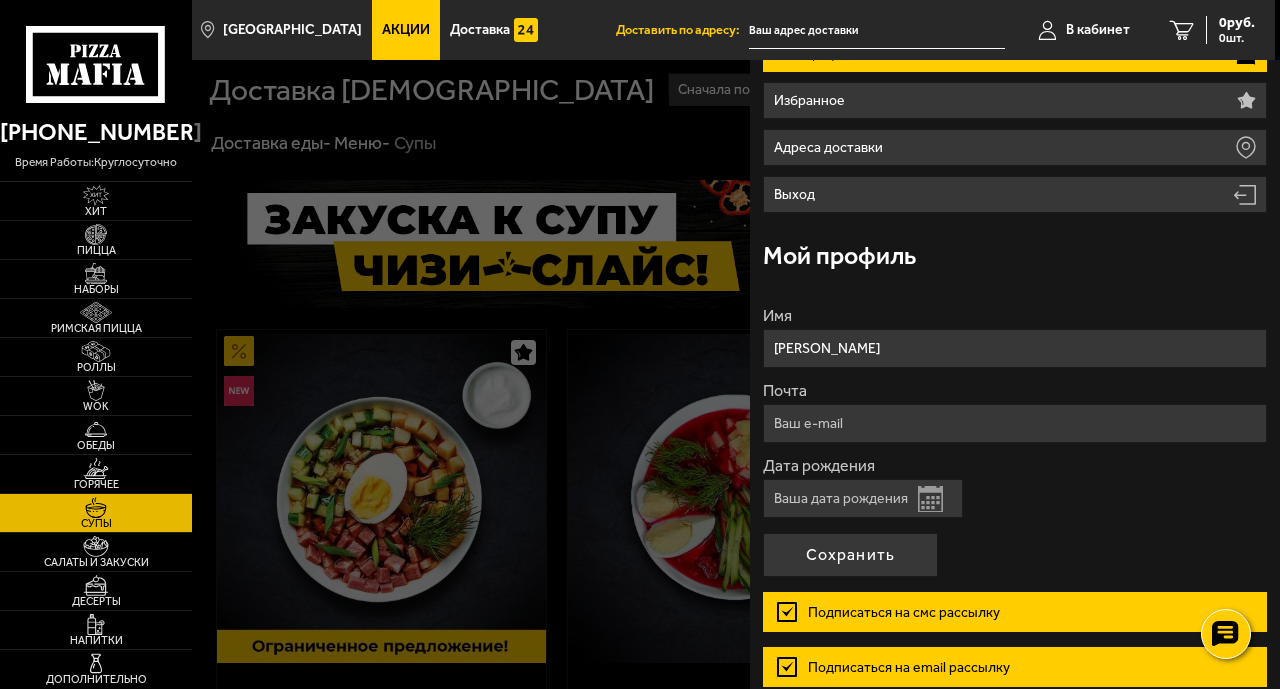 scroll, scrollTop: 200, scrollLeft: 0, axis: vertical 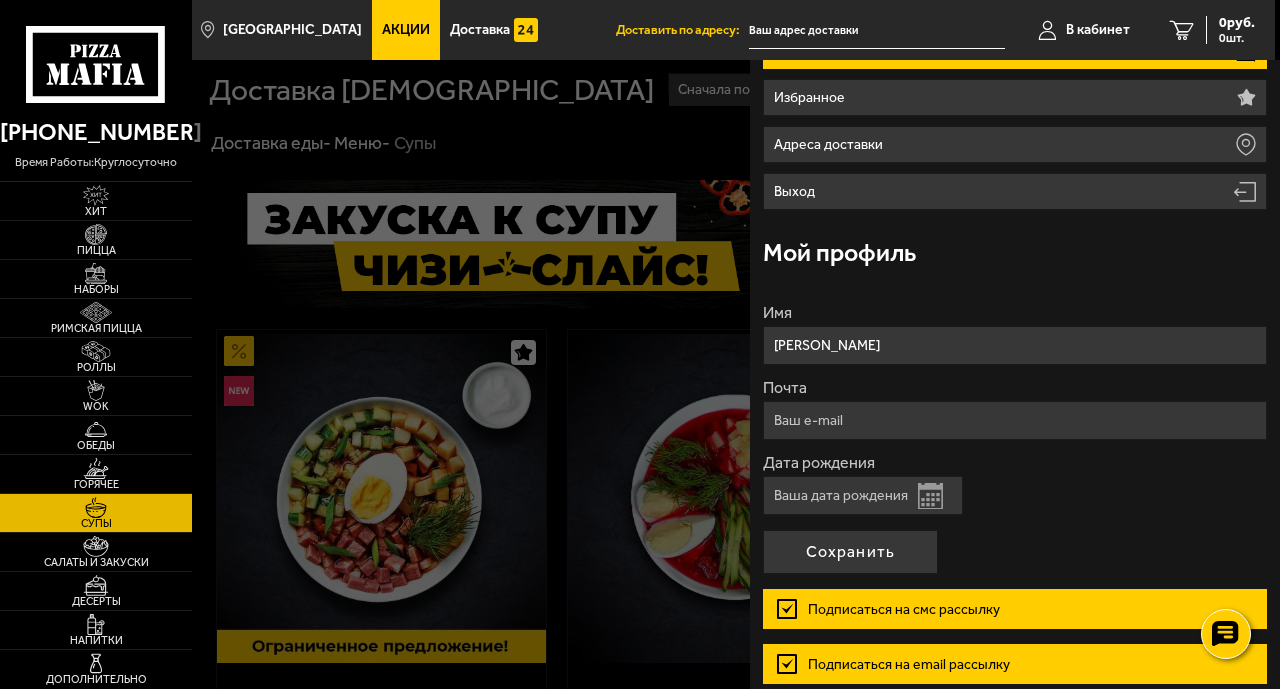click on "Открыть календарь" at bounding box center [930, 496] 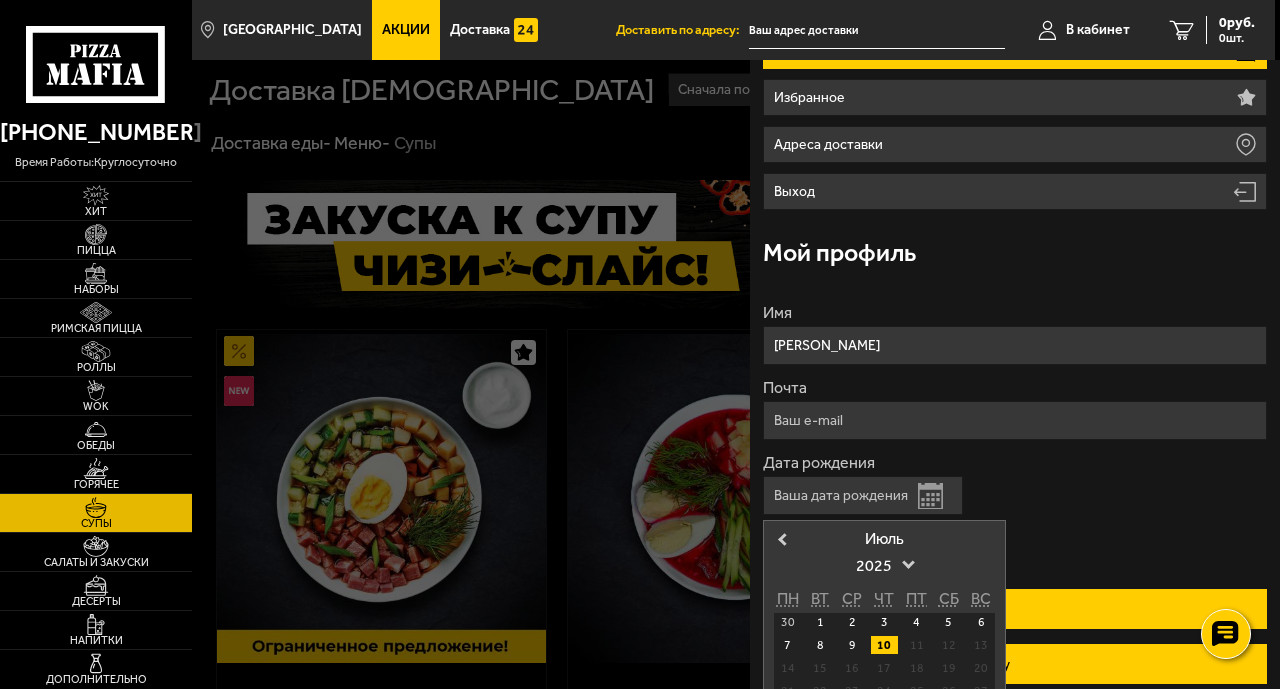 click on "11" at bounding box center [916, 645] 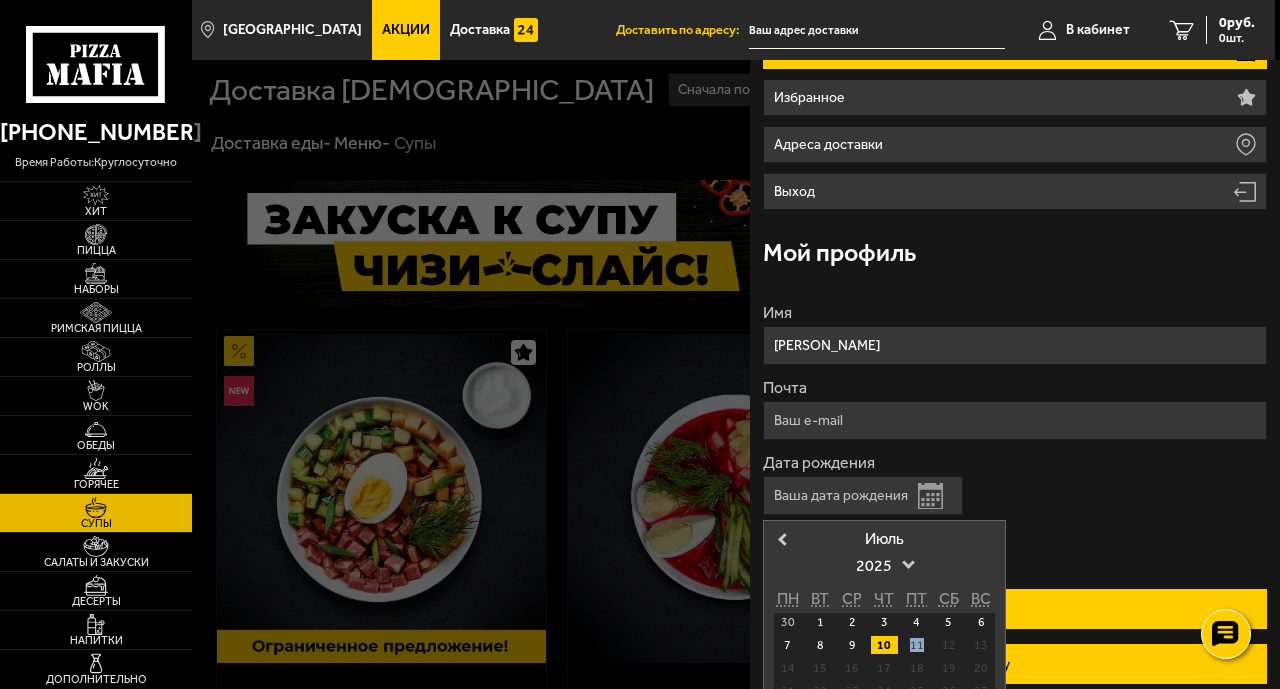 click on "11" at bounding box center [916, 645] 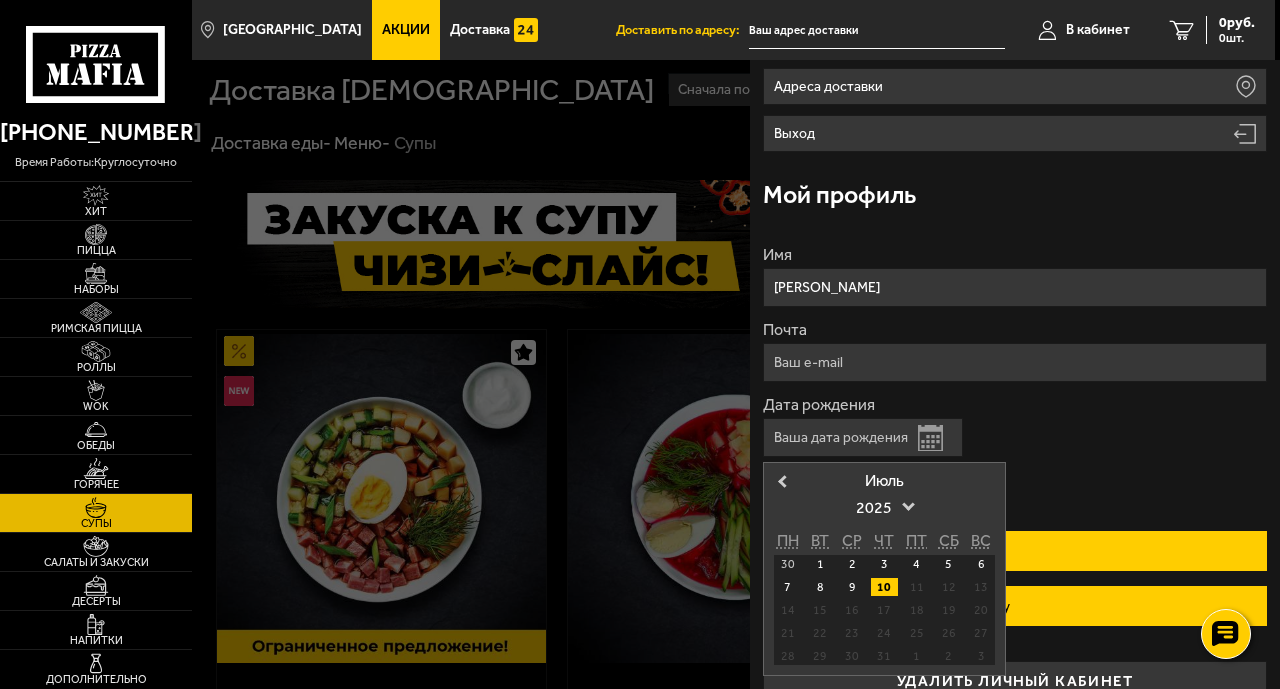 scroll, scrollTop: 290, scrollLeft: 0, axis: vertical 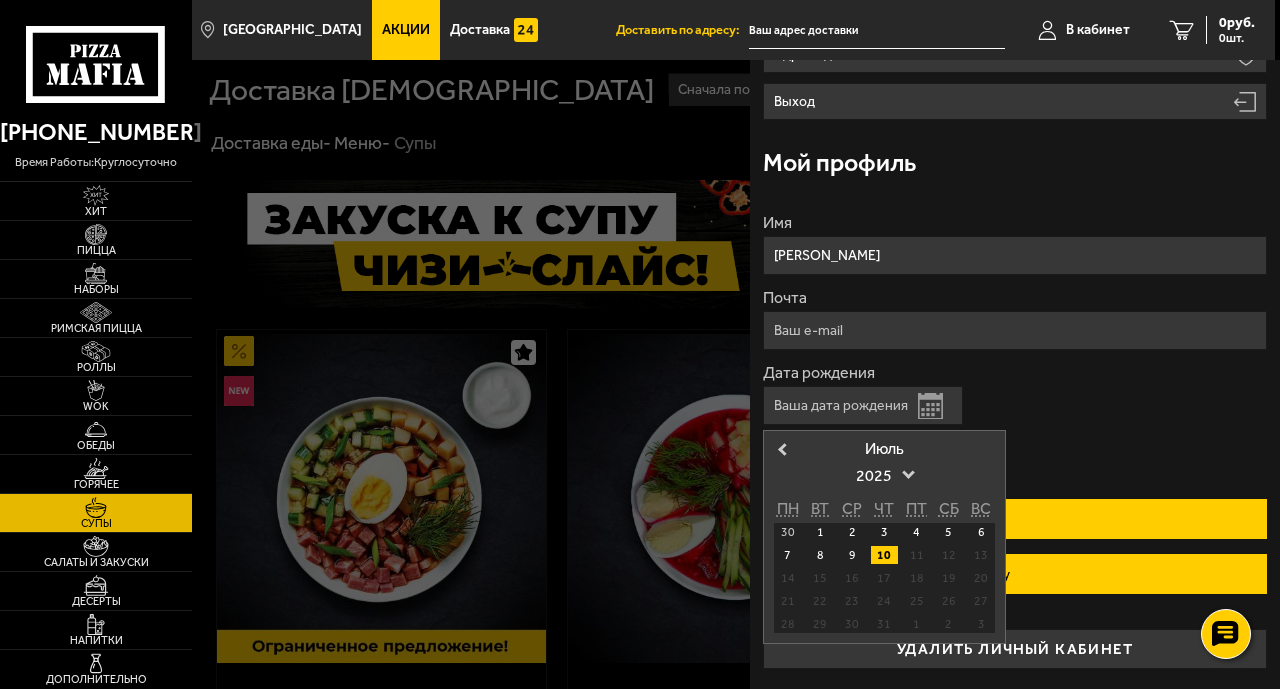 click on "11" at bounding box center [916, 555] 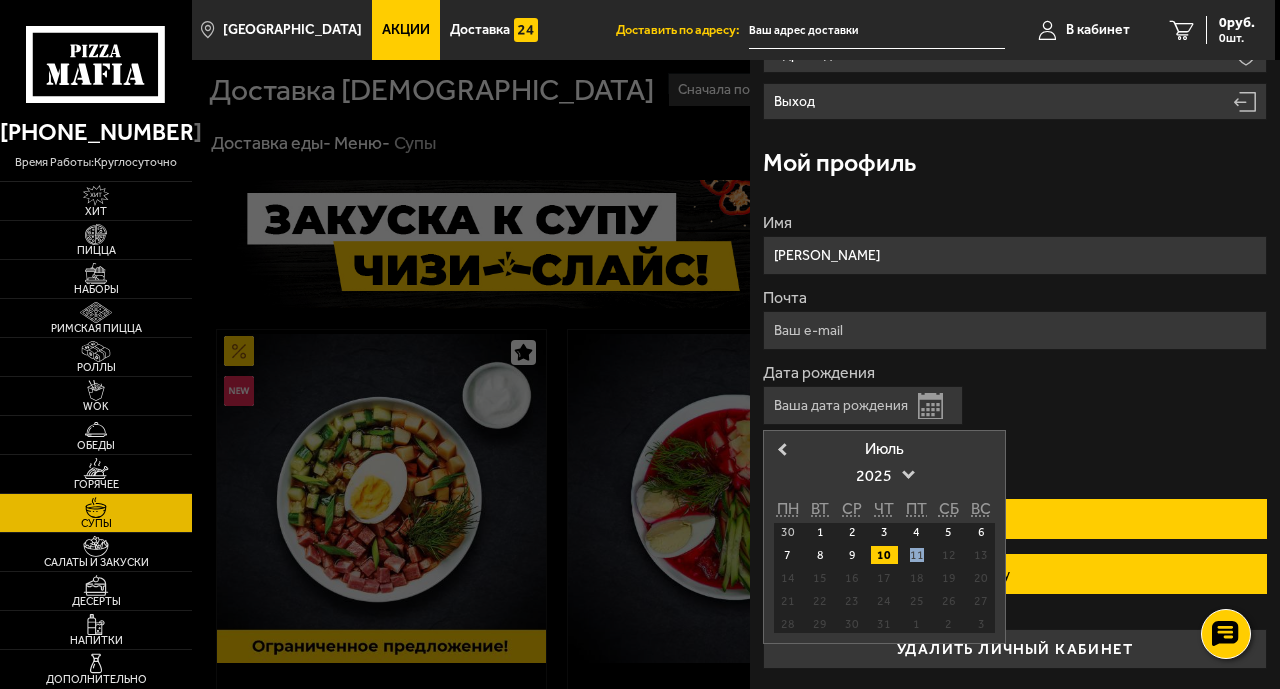 click on "11" at bounding box center [916, 555] 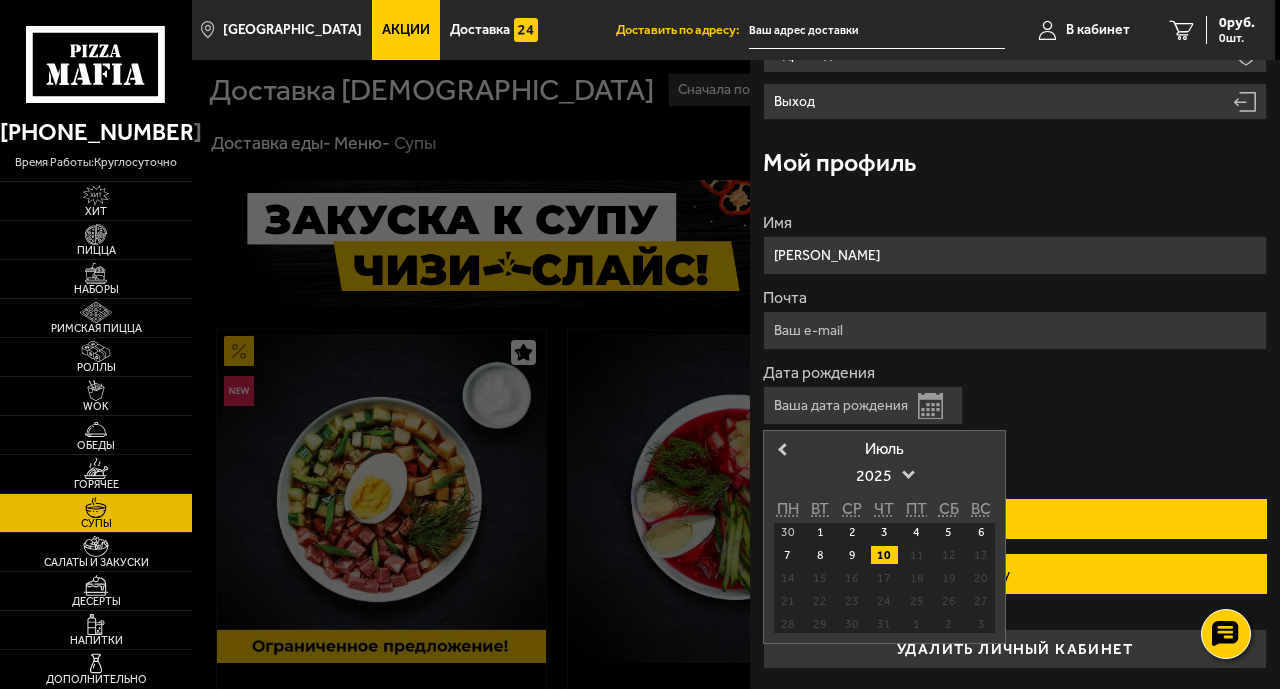 click on "Имя [PERSON_NAME] Дата рождения Открыть календарь Previous Month [DATE] ПН ВТ СР ЧТ ПТ СБ ВС 30 1 2 3 4 5 6 7 8 9 10 11 12 13 14 15 16 17 18 19 20 21 22 23 24 25 26 27 28 29 30 31 1 2 3 Подписаться на смс рассылку Подписаться на email рассылку Сохранить" at bounding box center [1014, 412] 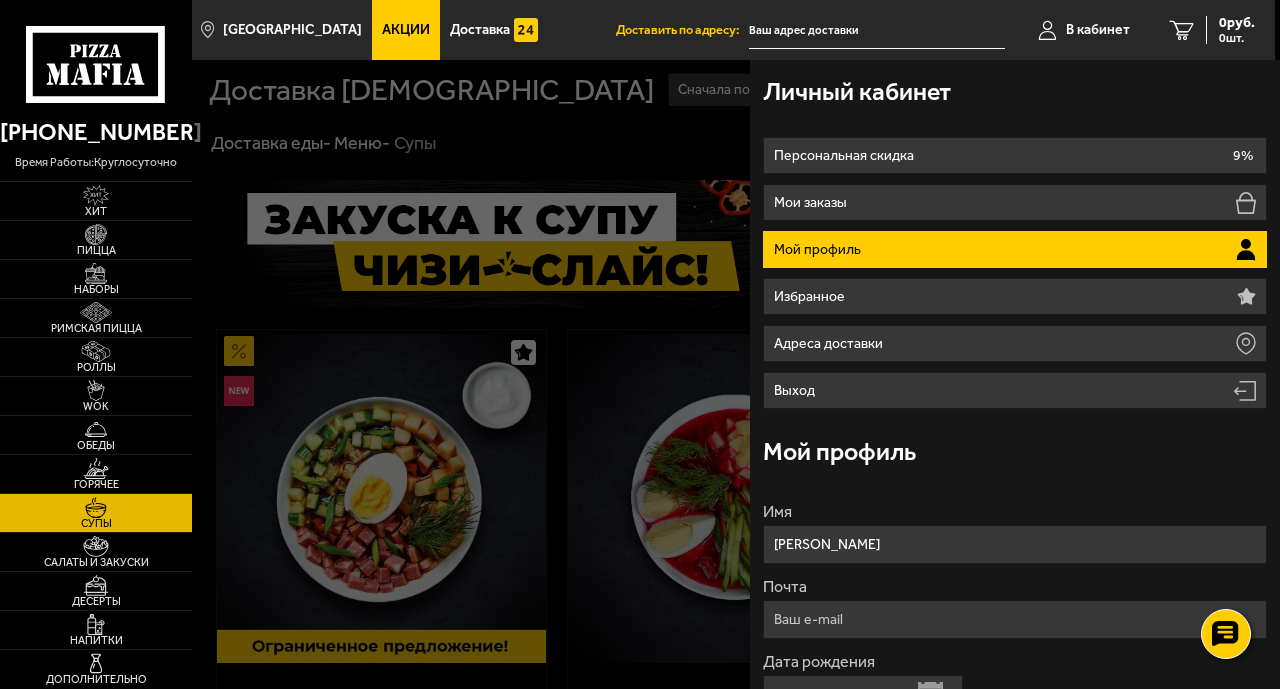 scroll, scrollTop: 0, scrollLeft: 0, axis: both 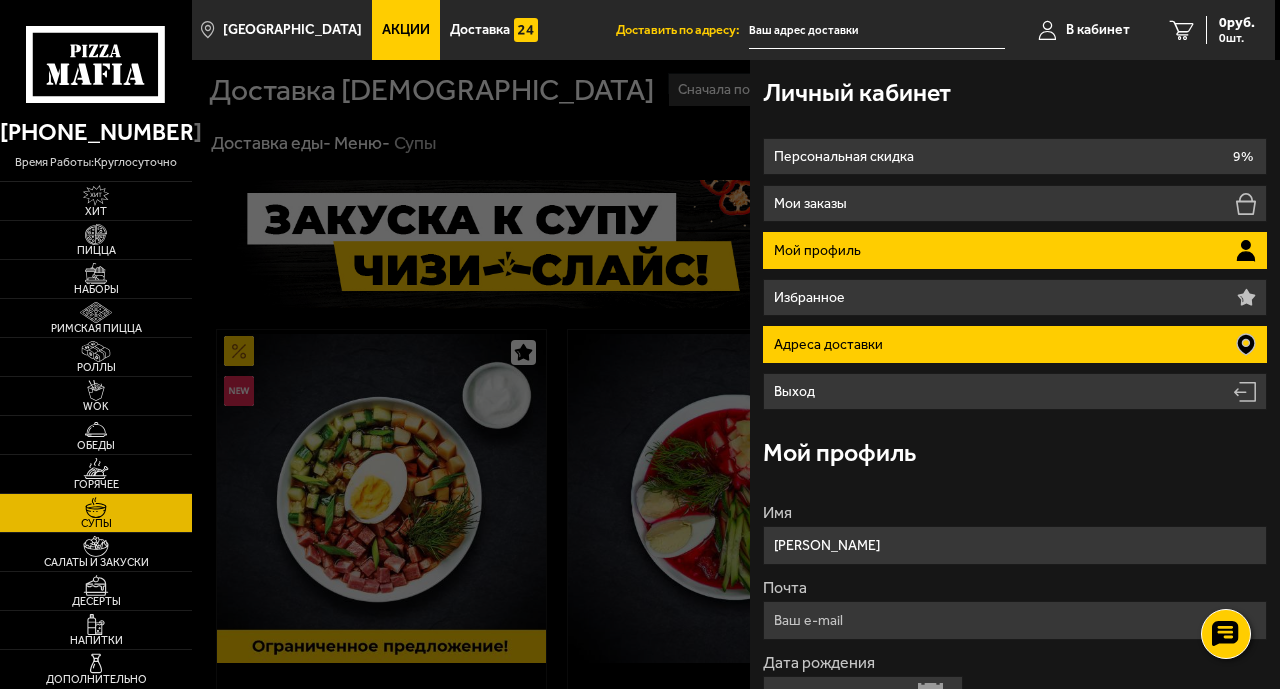 click on "Адреса доставки" at bounding box center [1014, 344] 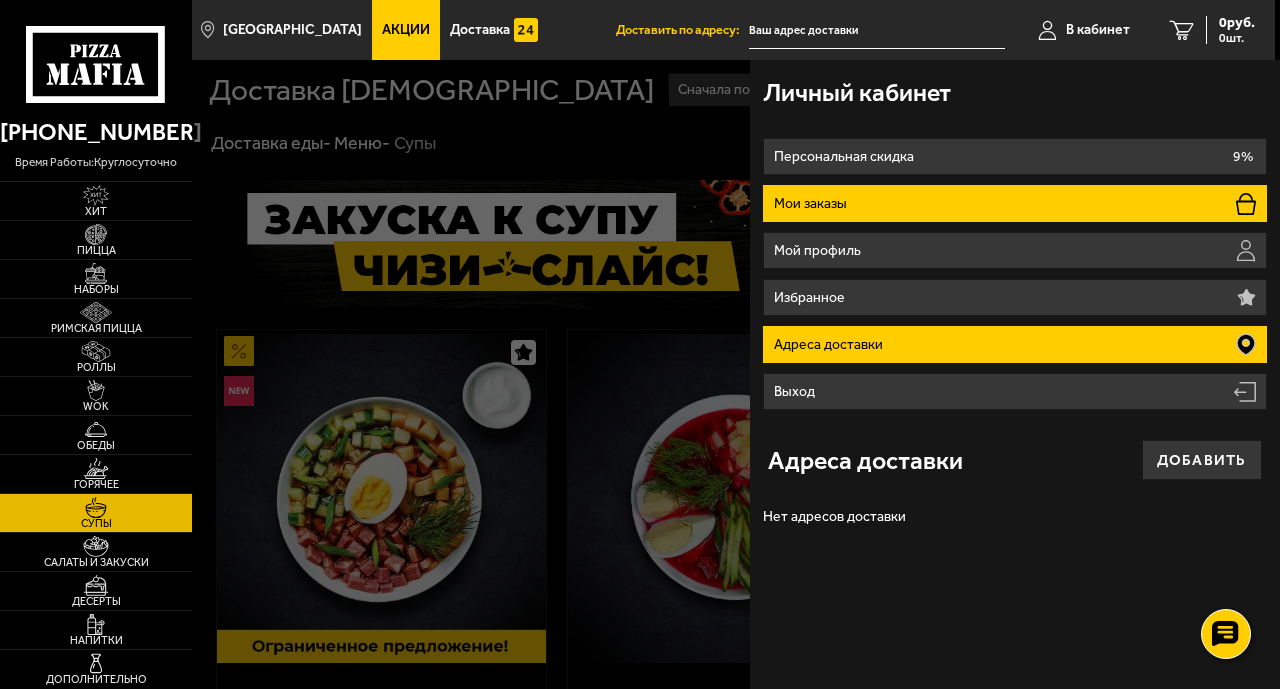 click on "Мои заказы" at bounding box center (1014, 203) 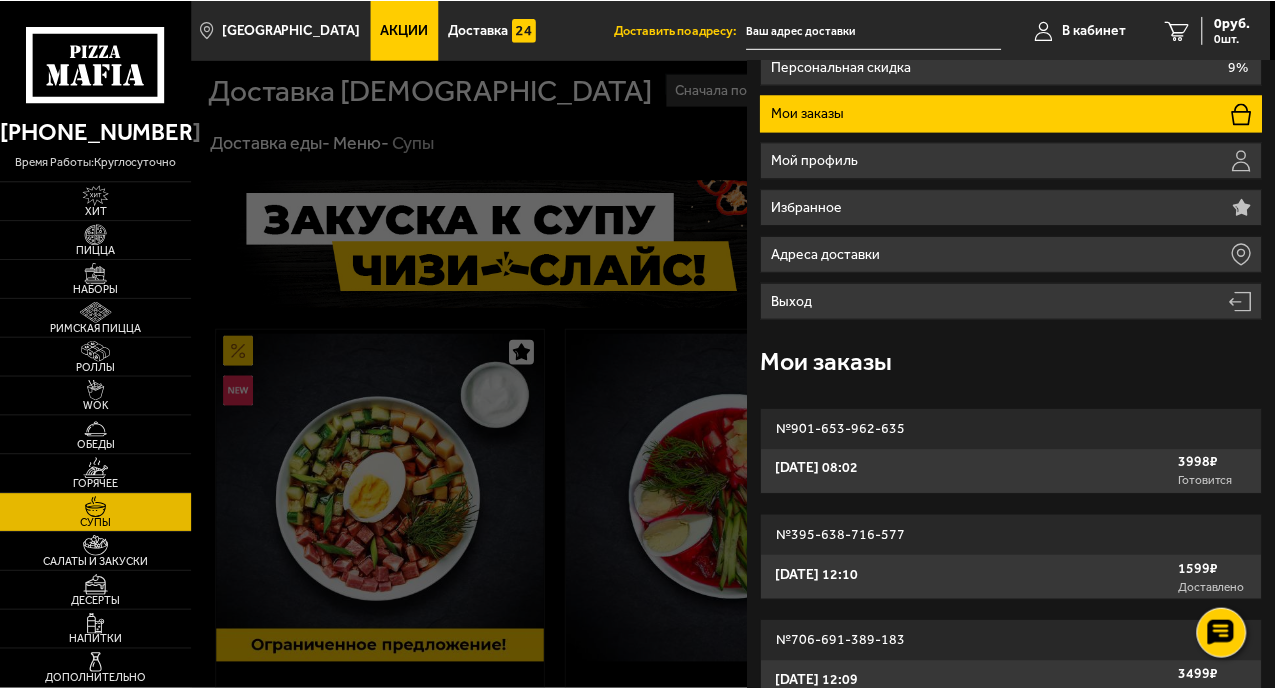 scroll, scrollTop: 54, scrollLeft: 0, axis: vertical 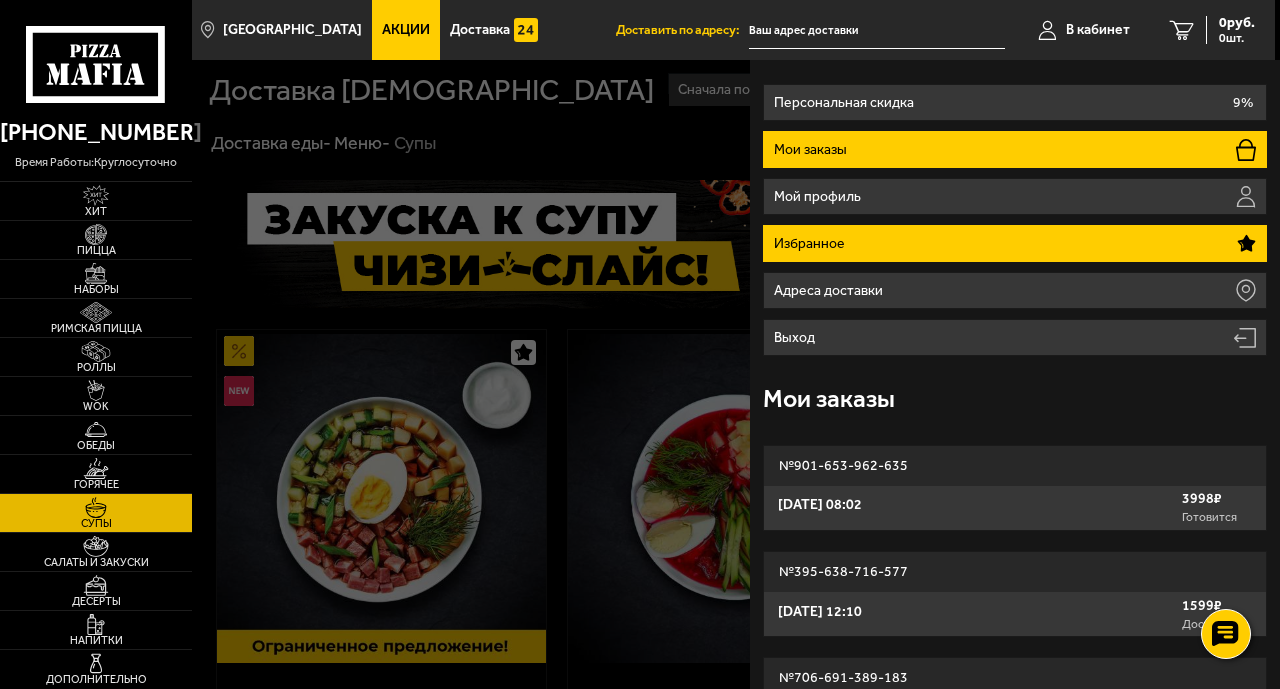 click on "Избранное" at bounding box center (1014, 243) 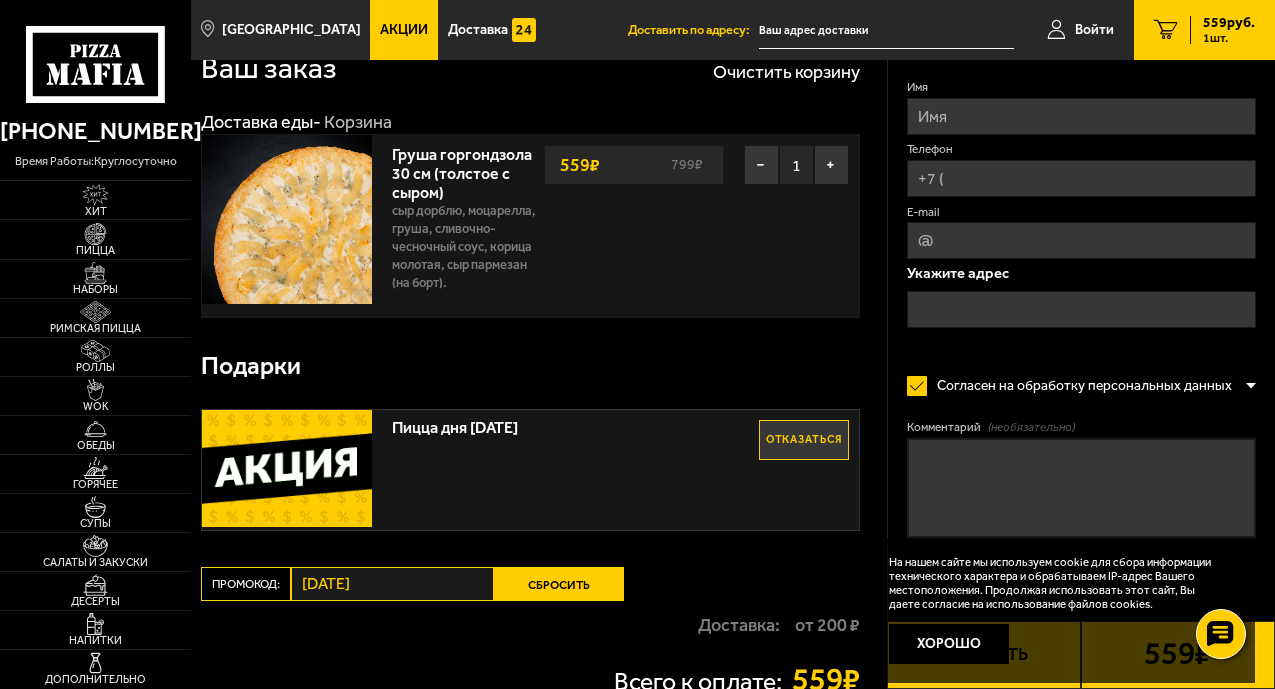scroll, scrollTop: 0, scrollLeft: 0, axis: both 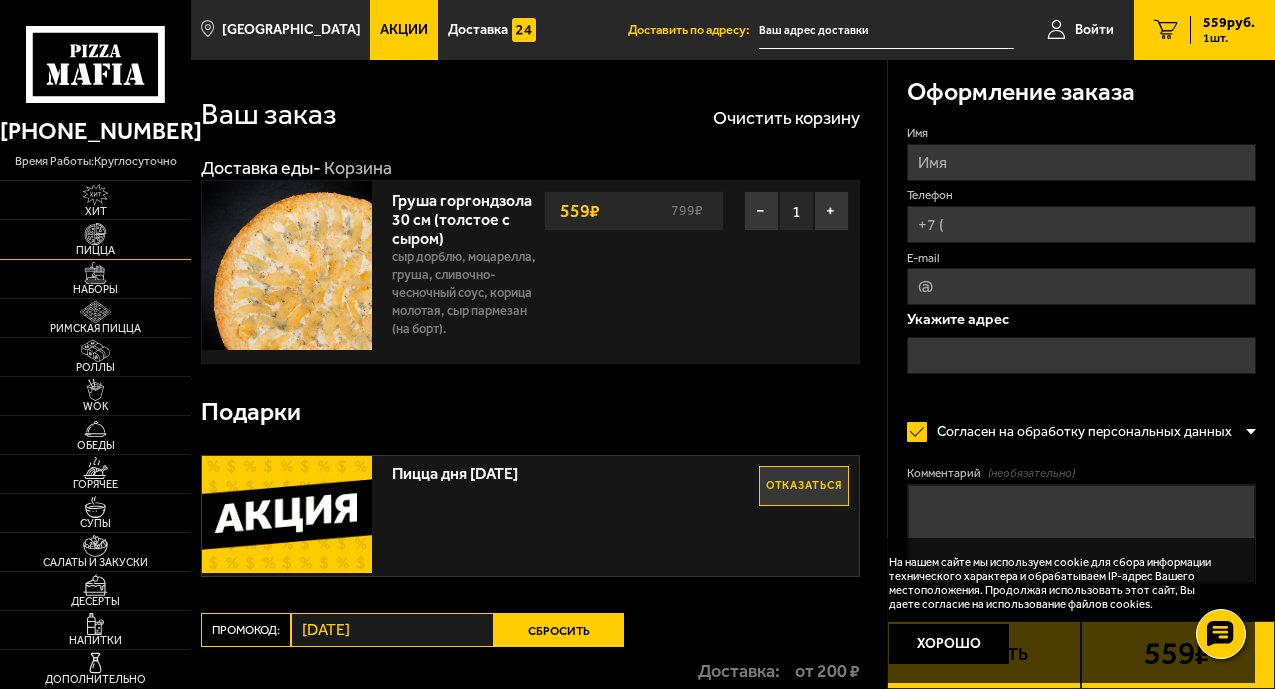 click on "Пицца" at bounding box center [95, 250] 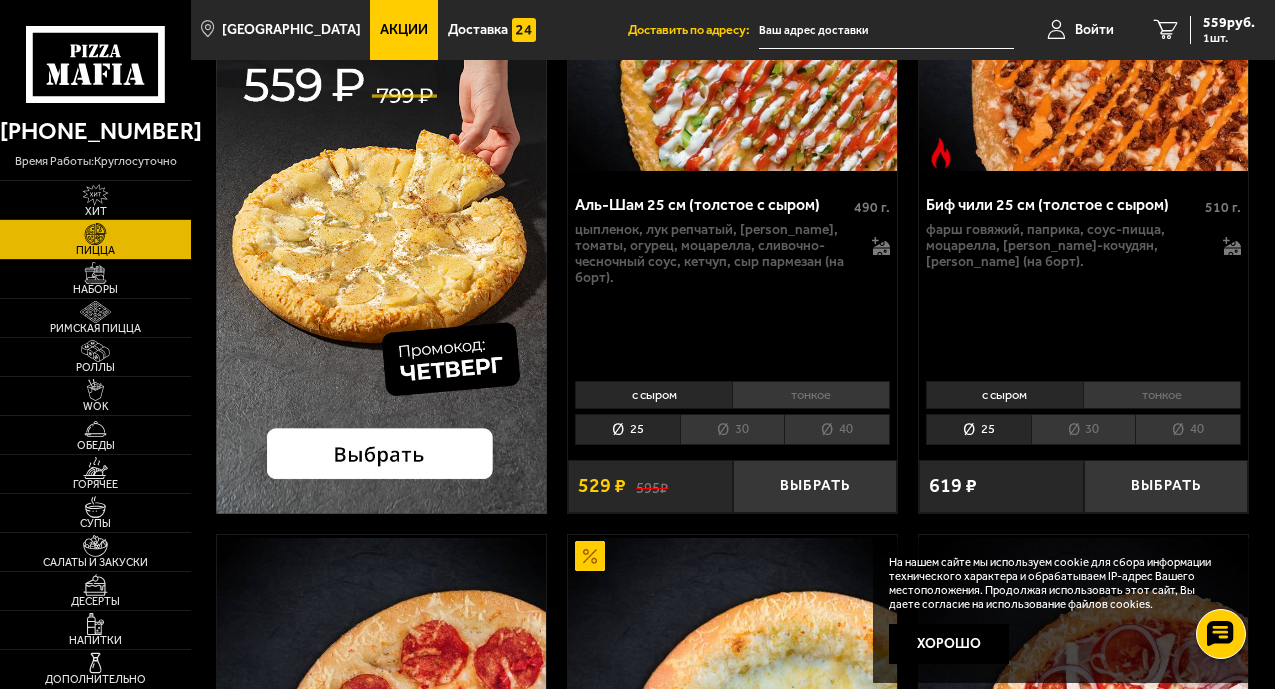 scroll, scrollTop: 400, scrollLeft: 0, axis: vertical 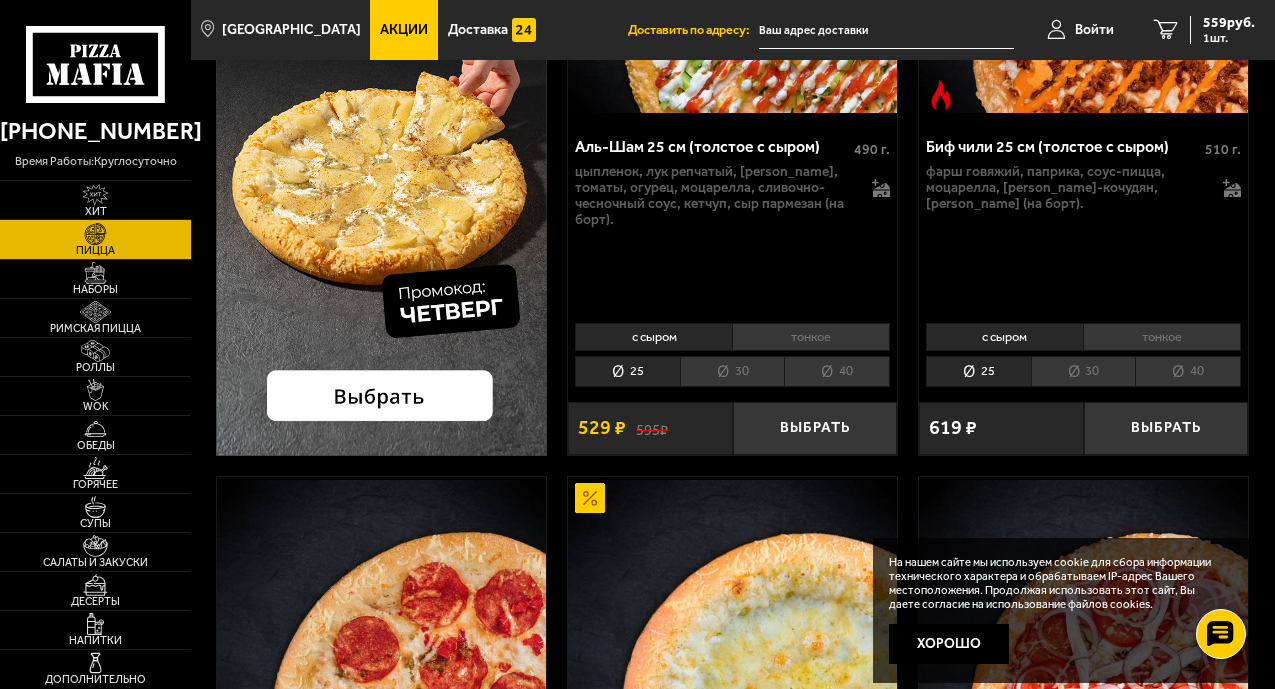 click on "30" at bounding box center (732, 371) 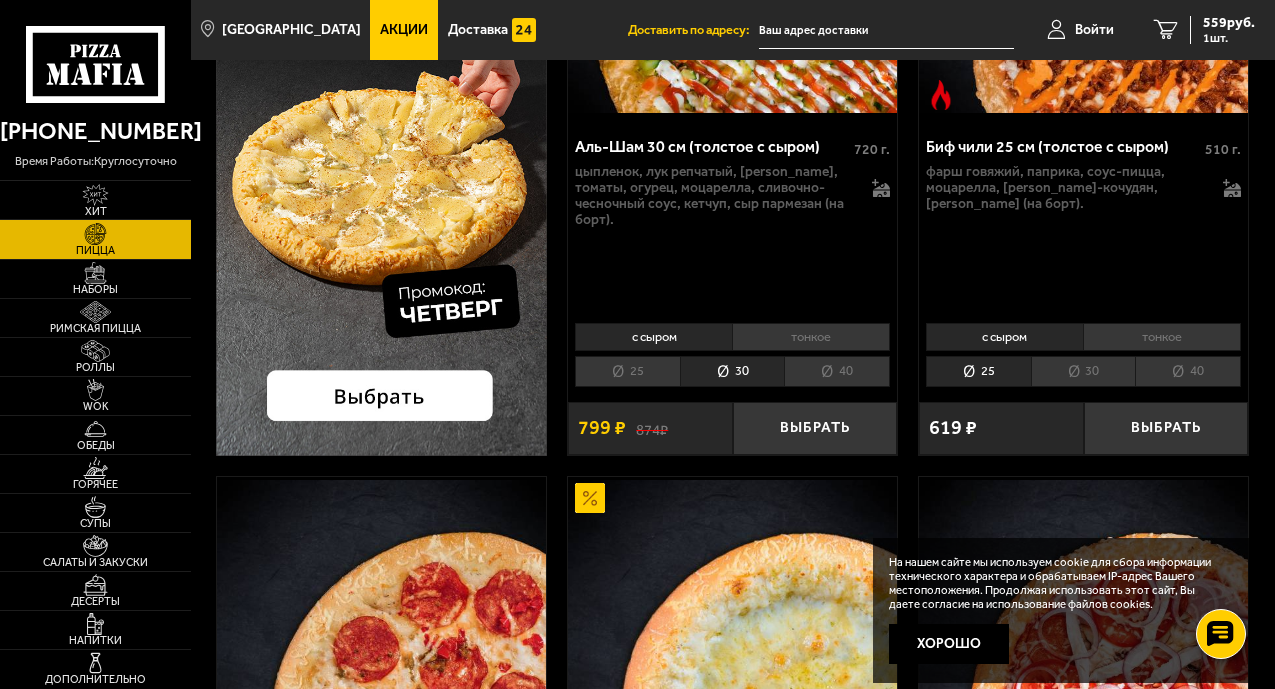 click on "30" at bounding box center (1083, 371) 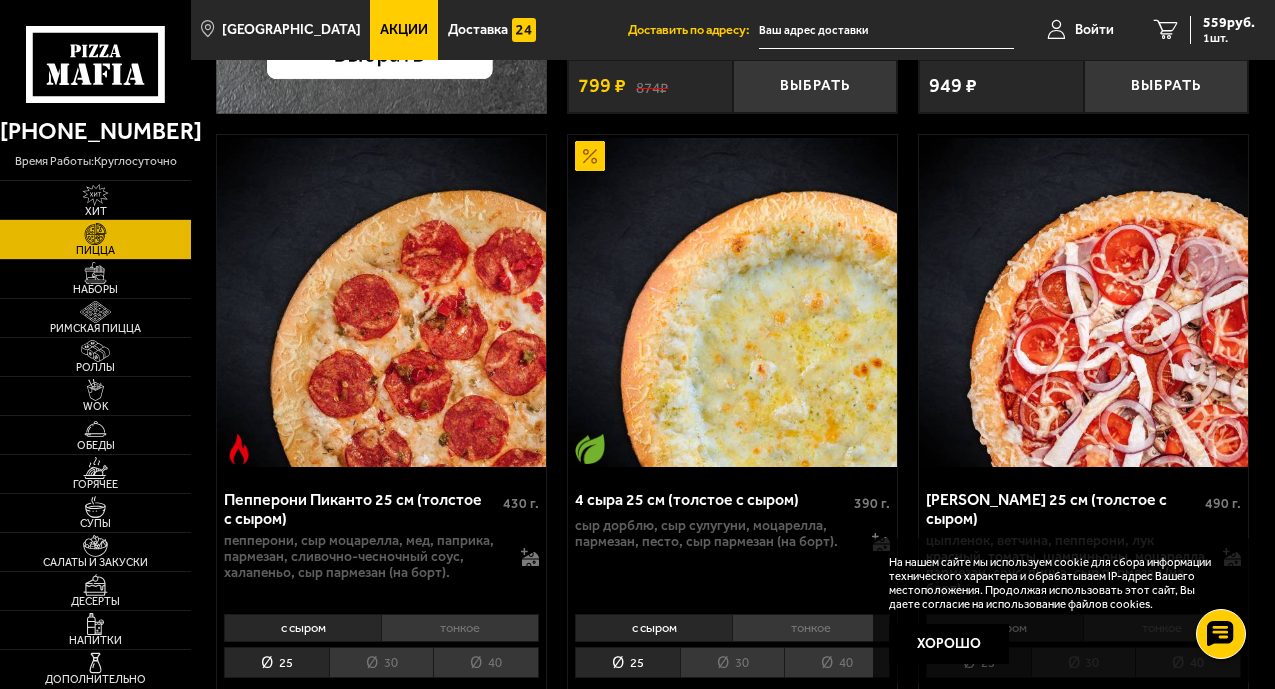 scroll, scrollTop: 800, scrollLeft: 0, axis: vertical 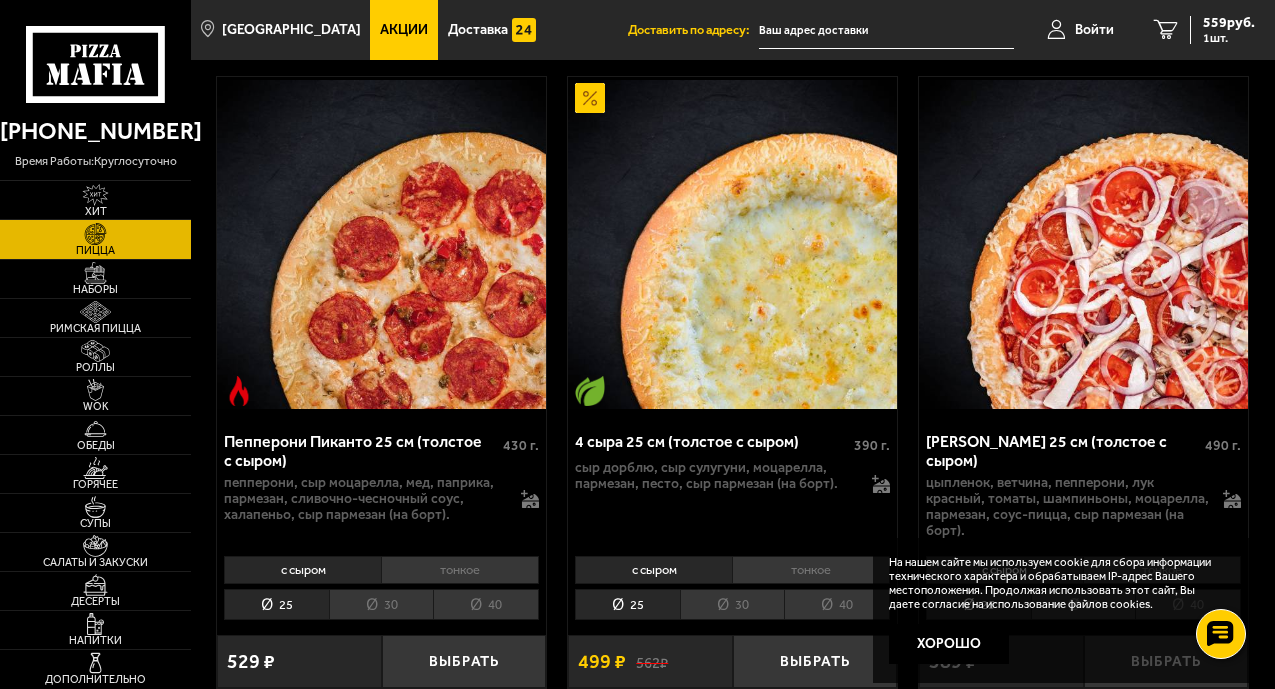 click on "30" at bounding box center [381, 604] 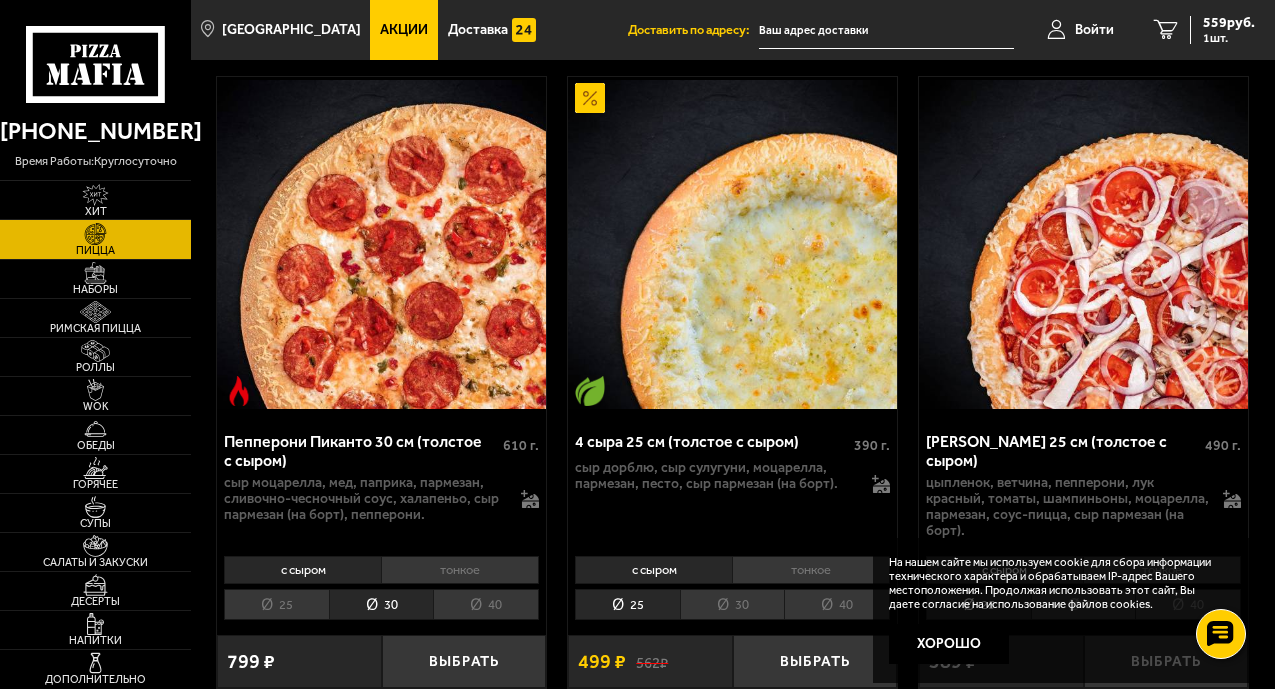 click on "30" at bounding box center (732, 604) 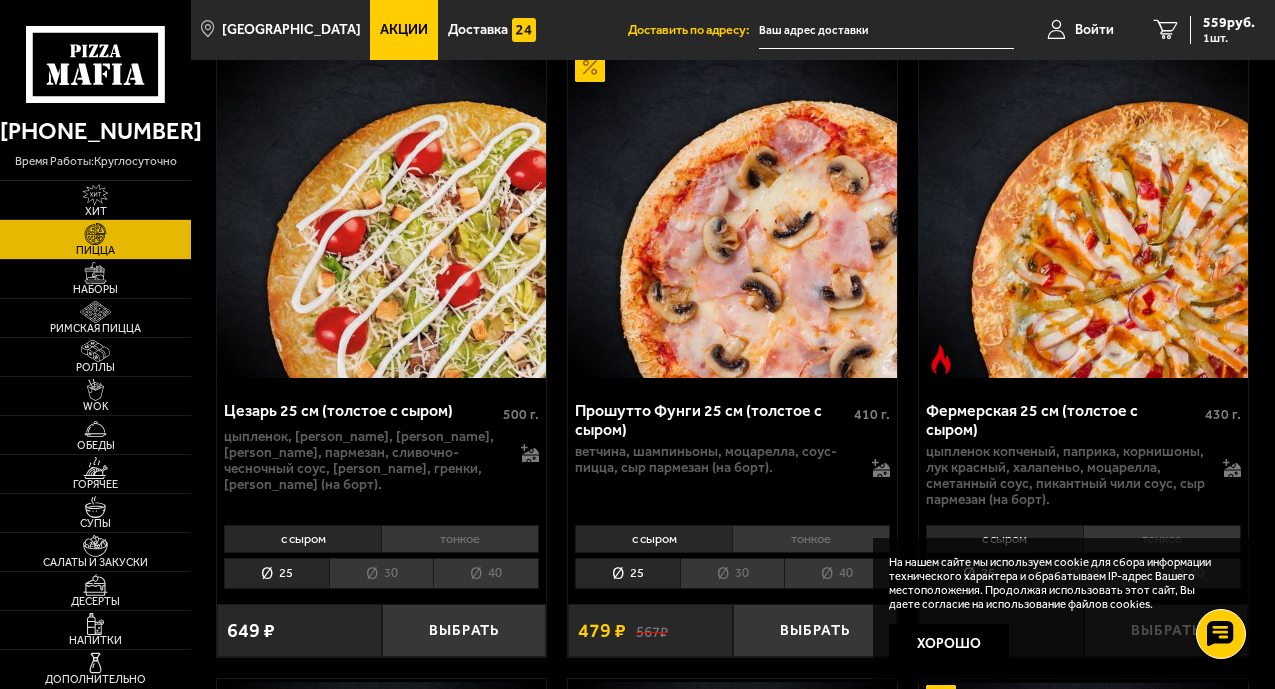 scroll, scrollTop: 2100, scrollLeft: 0, axis: vertical 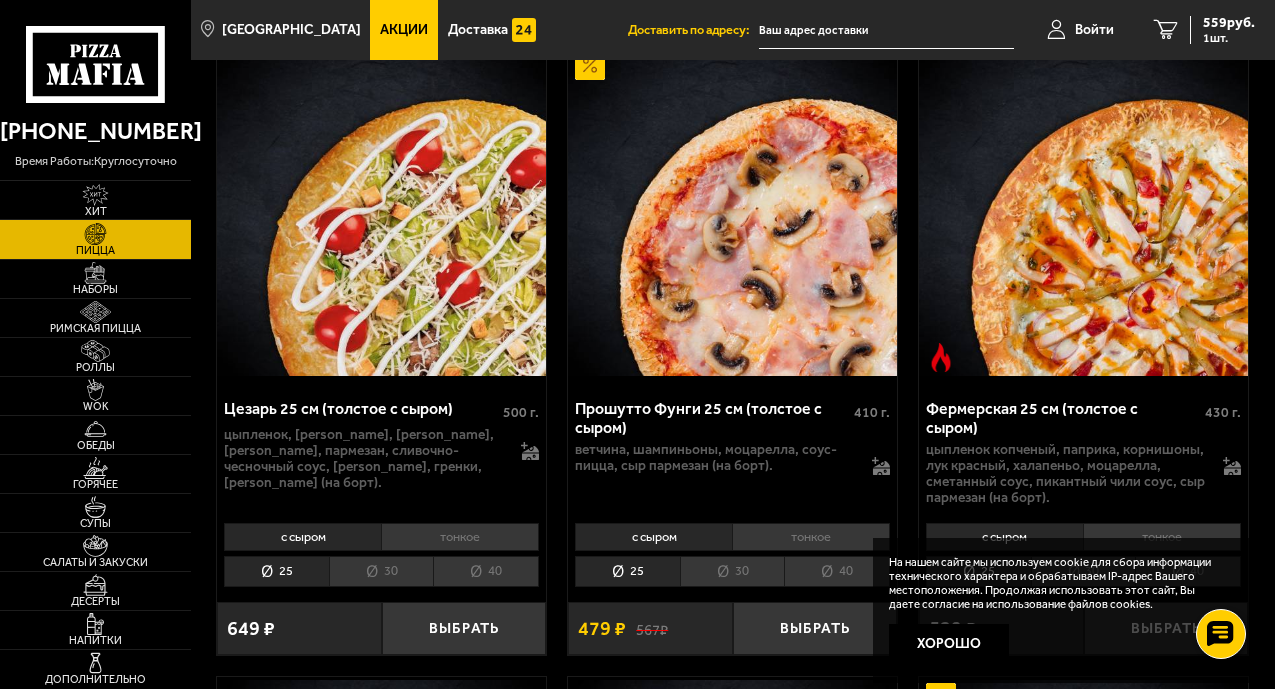 click on "30" at bounding box center [732, 571] 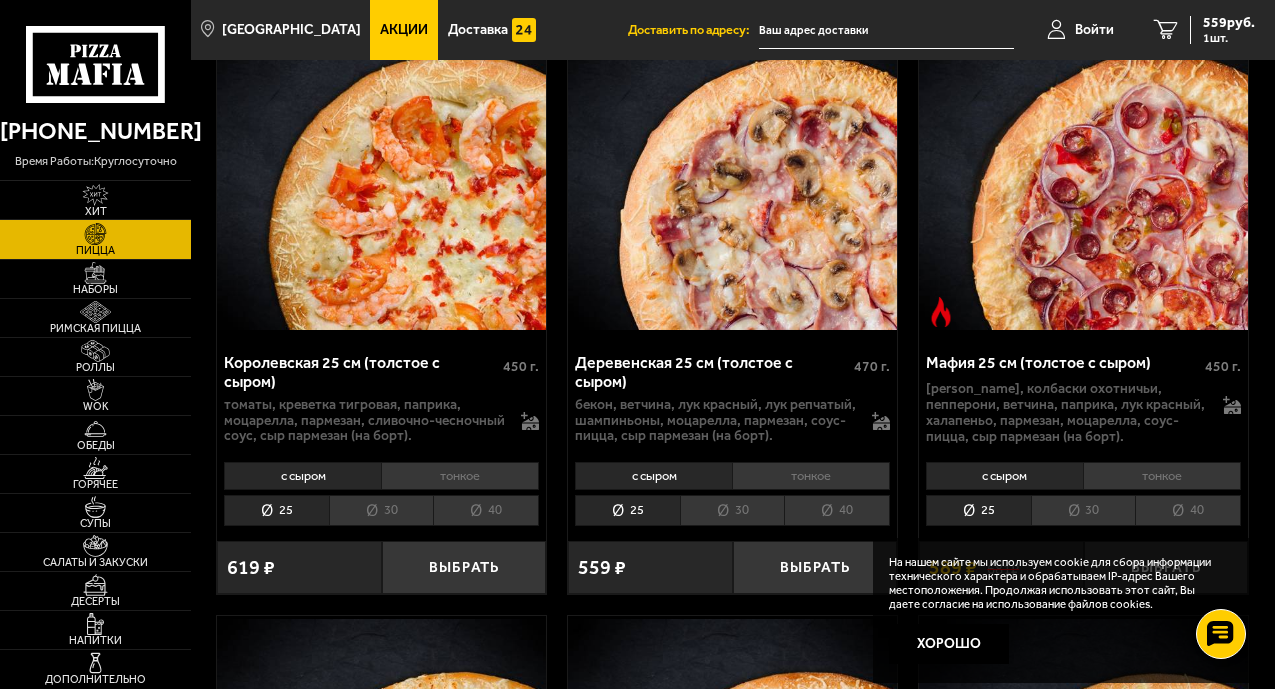 scroll, scrollTop: 3400, scrollLeft: 0, axis: vertical 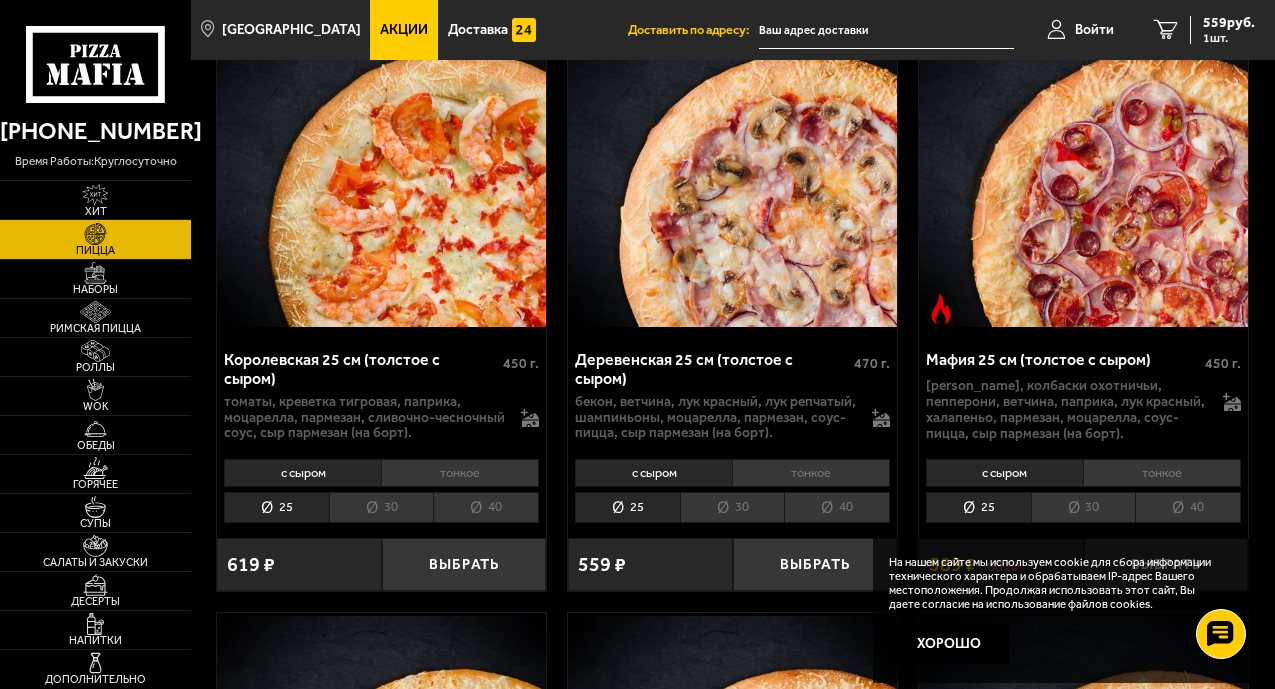 click on "30" at bounding box center [381, 507] 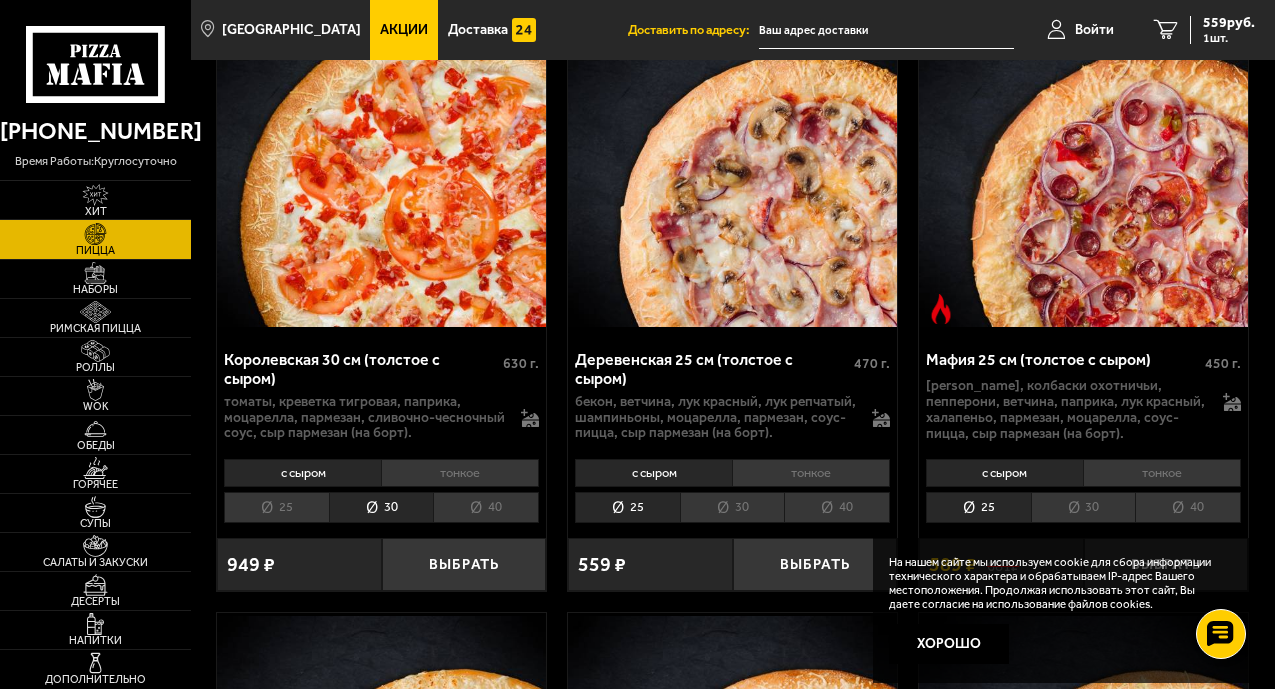 click on "30" at bounding box center [1083, 507] 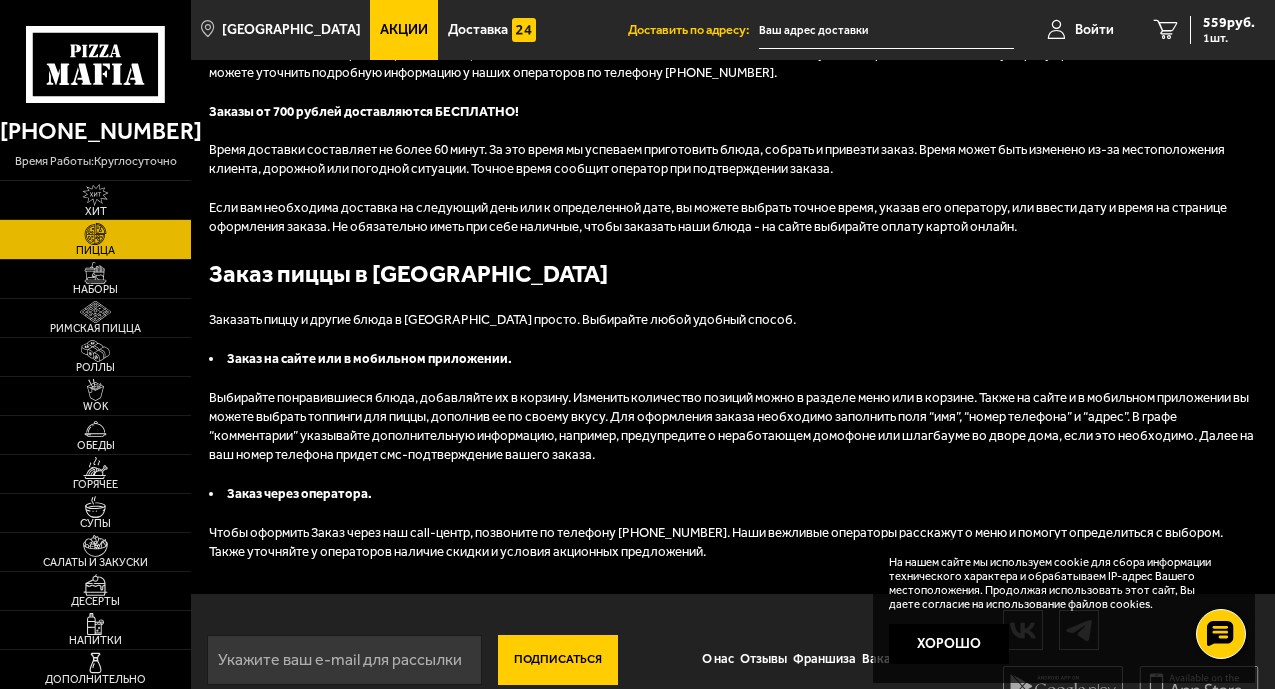 scroll, scrollTop: 7029, scrollLeft: 0, axis: vertical 